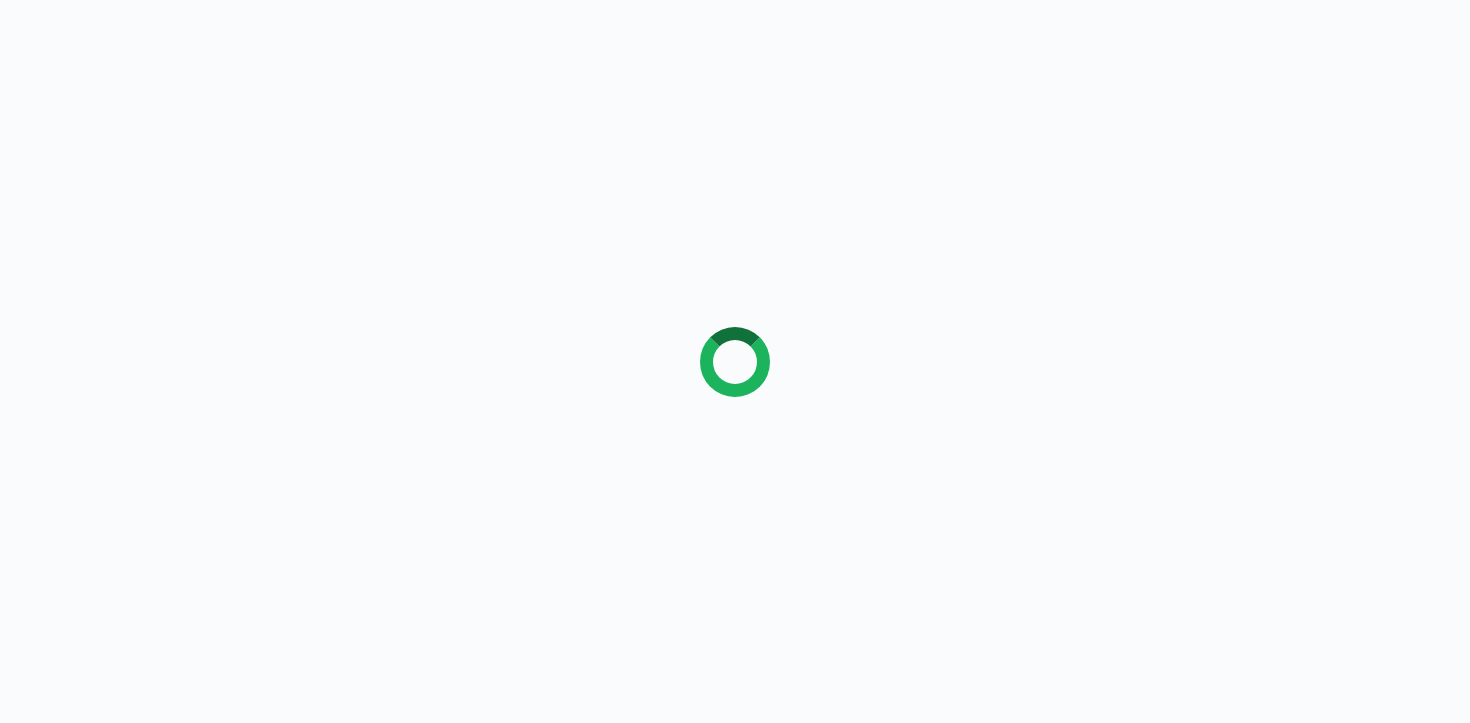 scroll, scrollTop: 0, scrollLeft: 0, axis: both 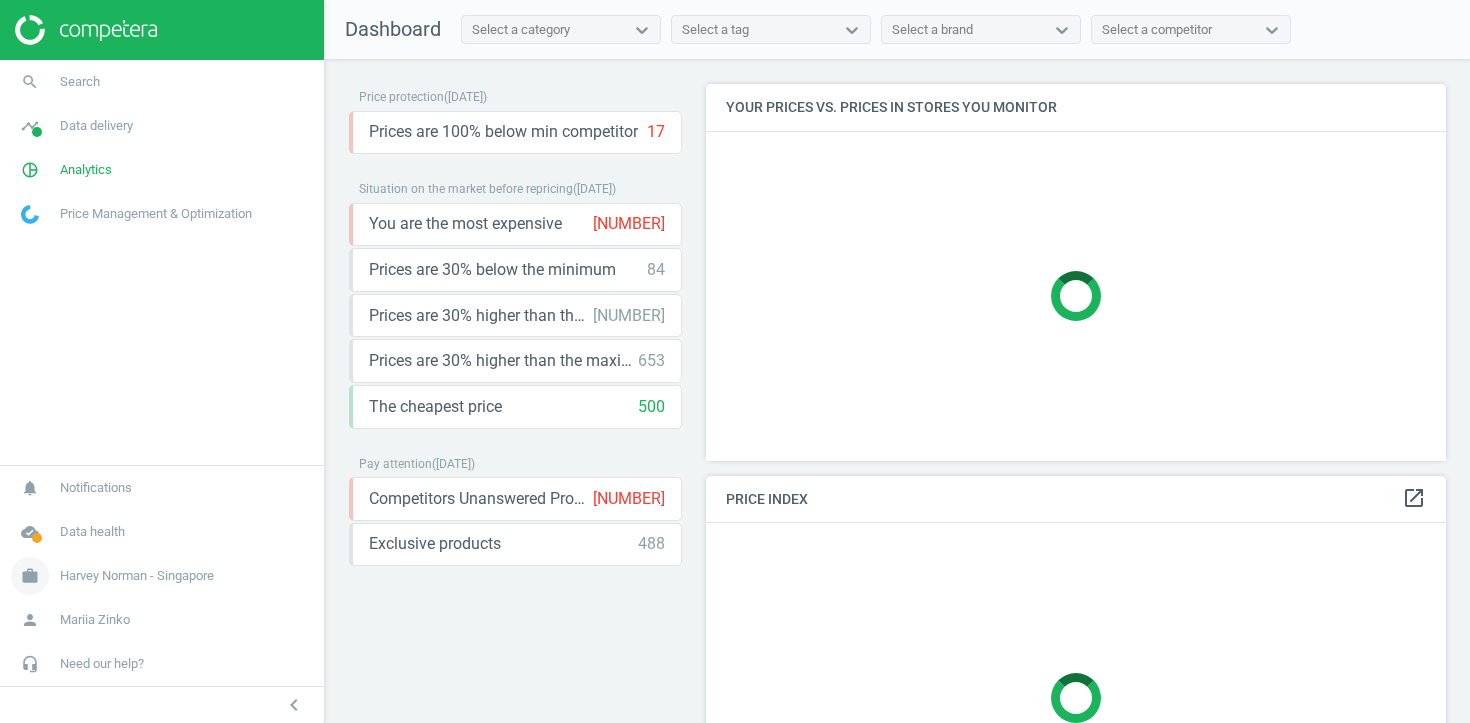 click on "work Harvey Norman - Singapore" at bounding box center [162, 576] 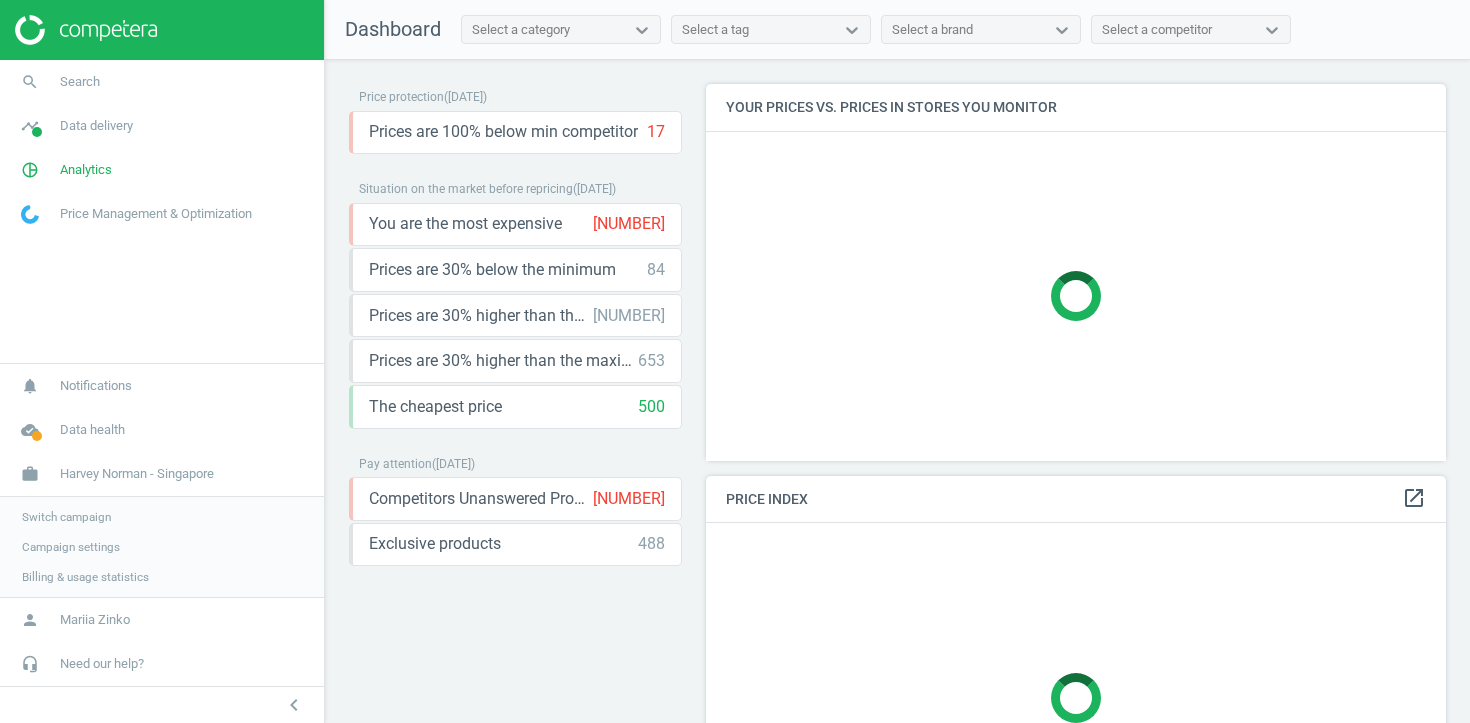 click on "Campaign settings" at bounding box center [162, 547] 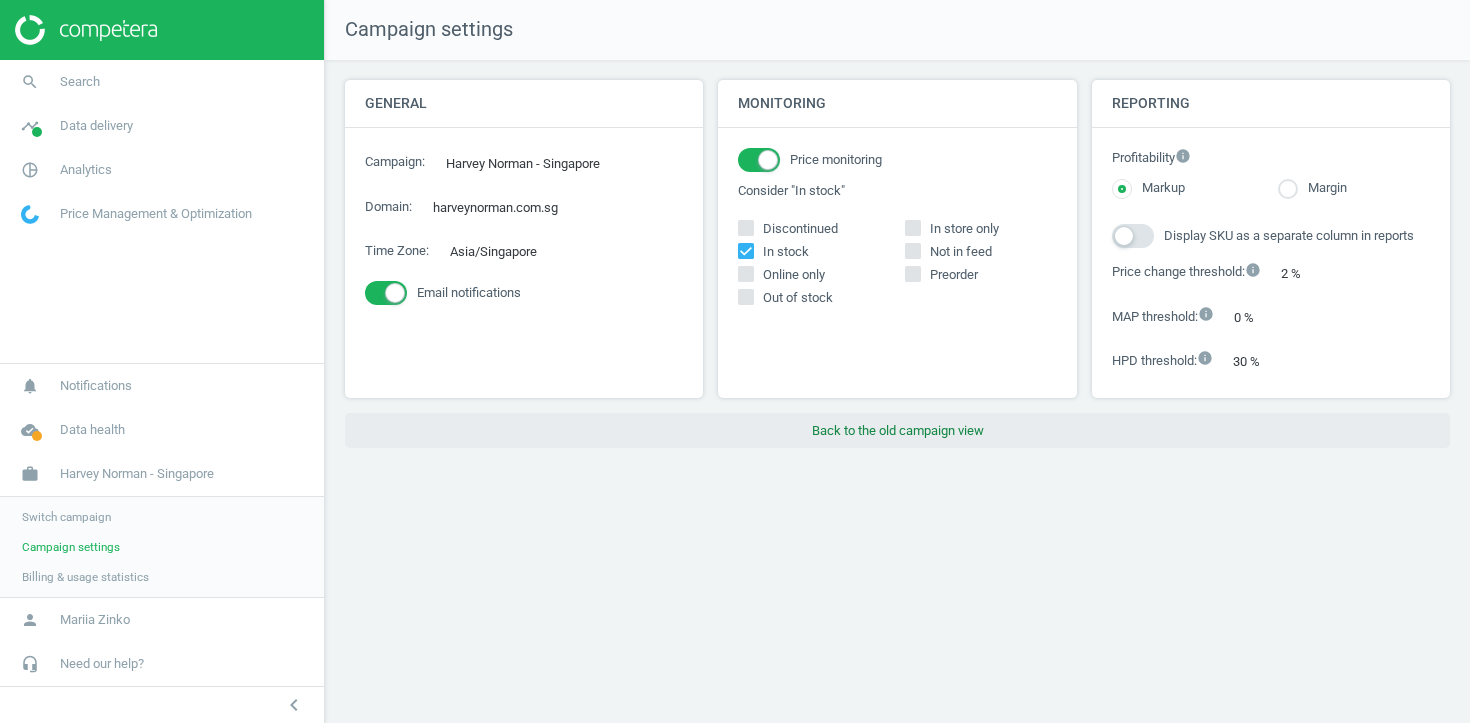 click on "Back to the old campaign view" at bounding box center [897, 431] 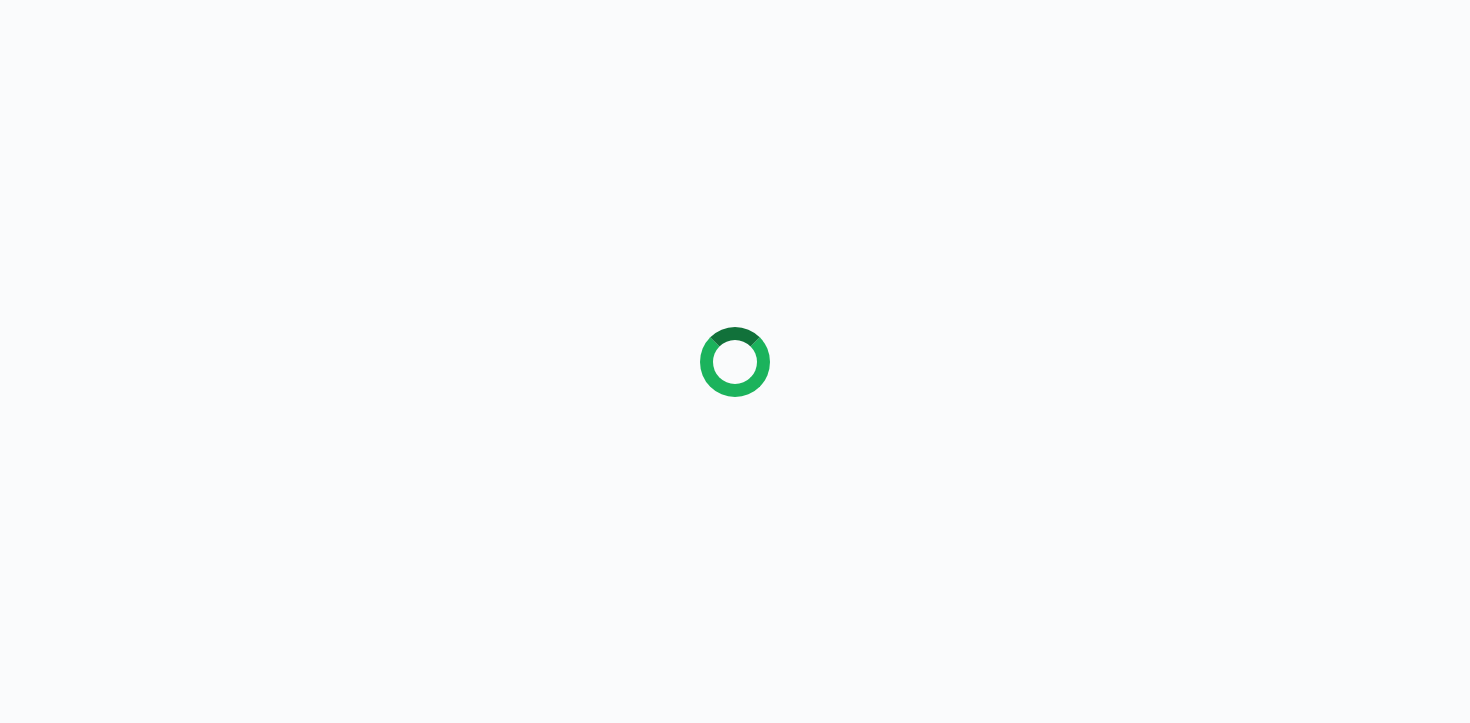 scroll, scrollTop: 0, scrollLeft: 0, axis: both 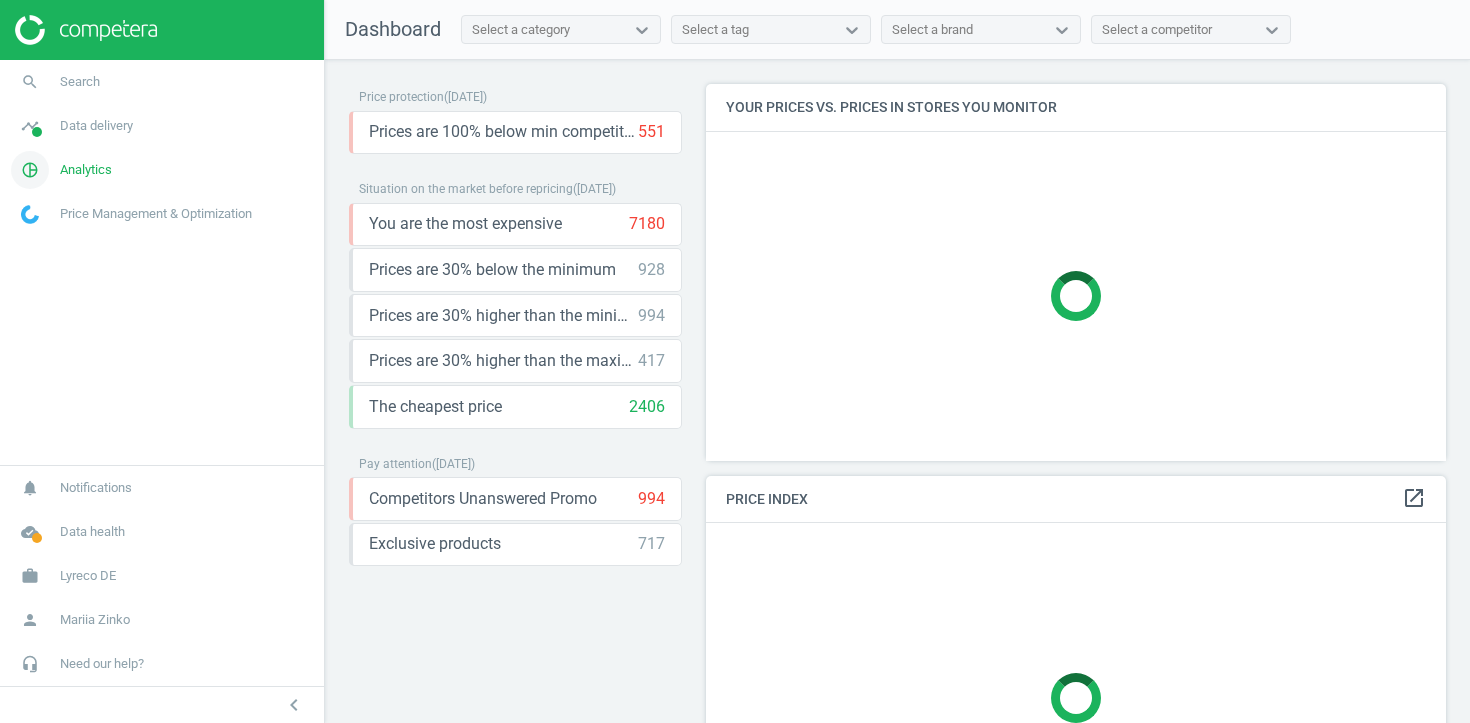 click on "Analytics" at bounding box center [86, 170] 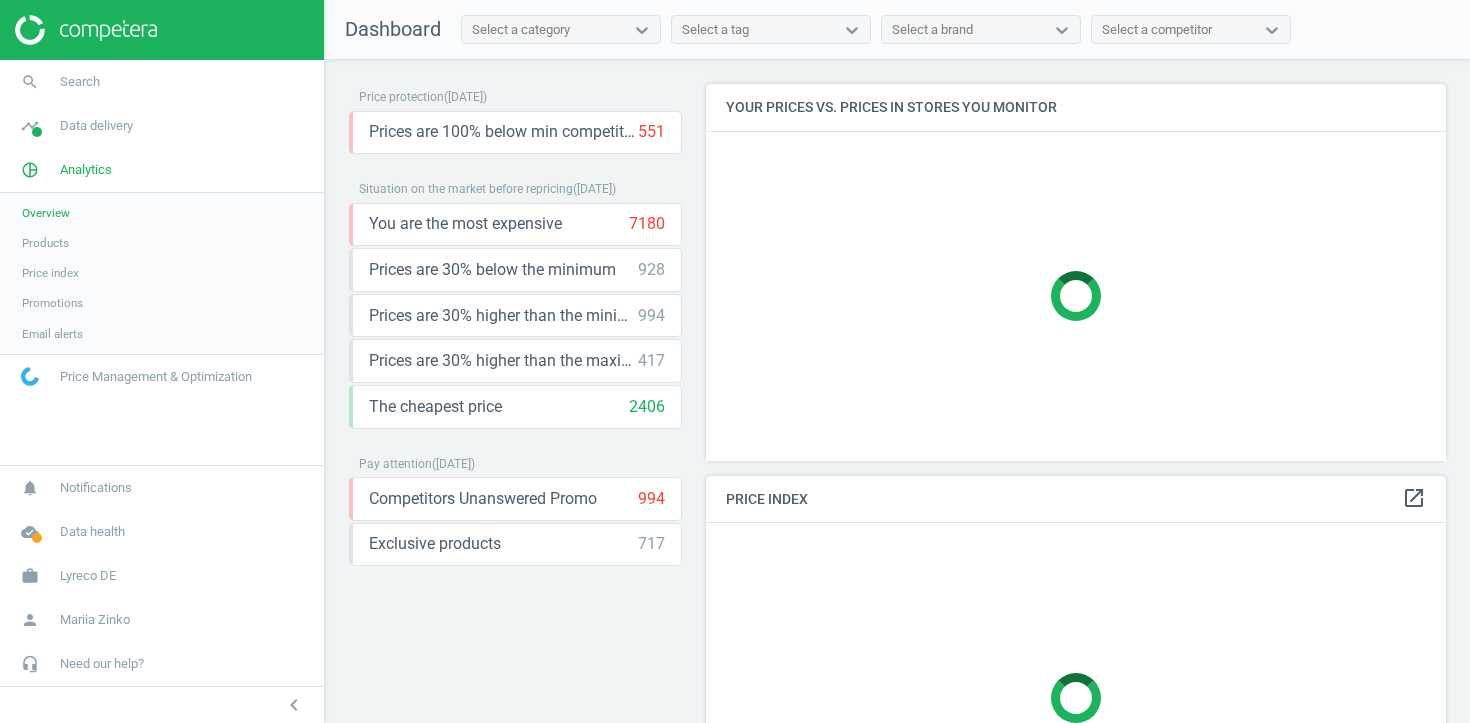click on "Products" at bounding box center [45, 243] 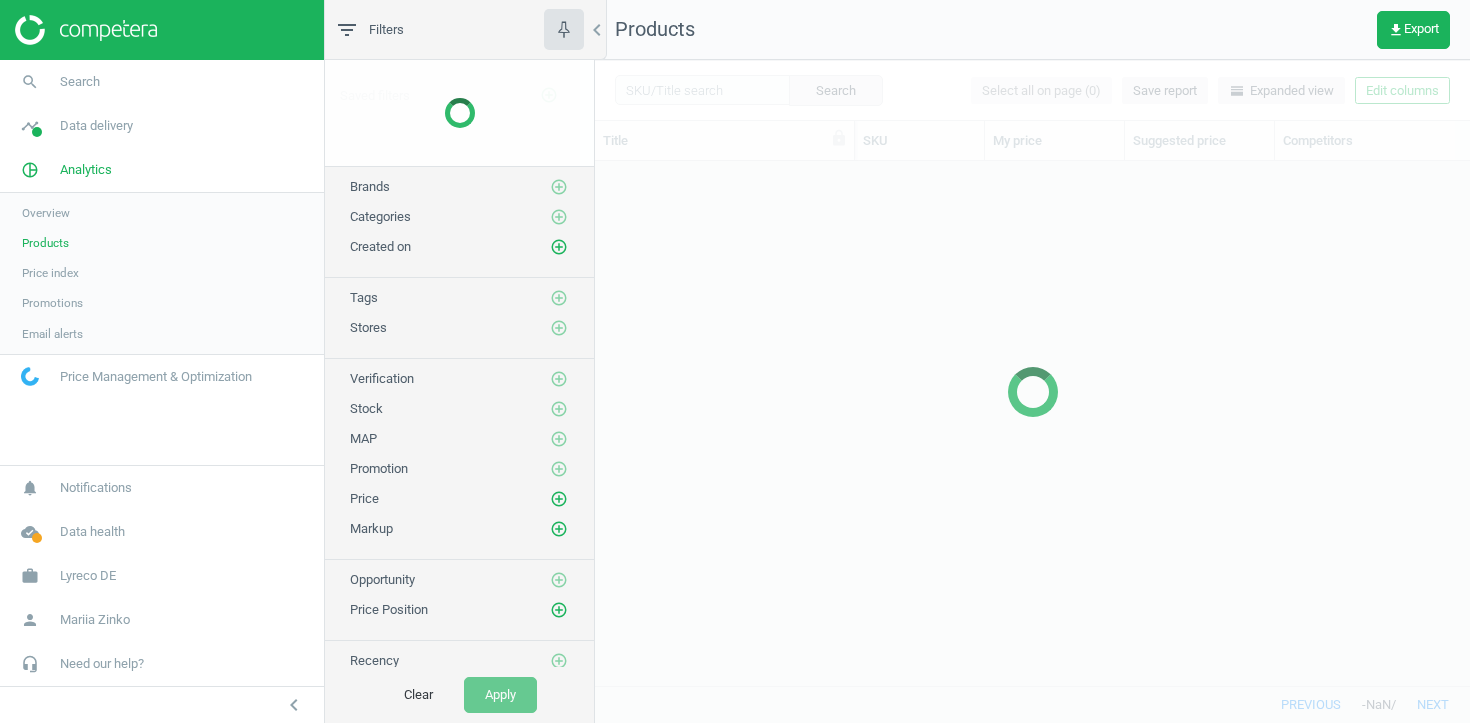 scroll, scrollTop: 1, scrollLeft: 1, axis: both 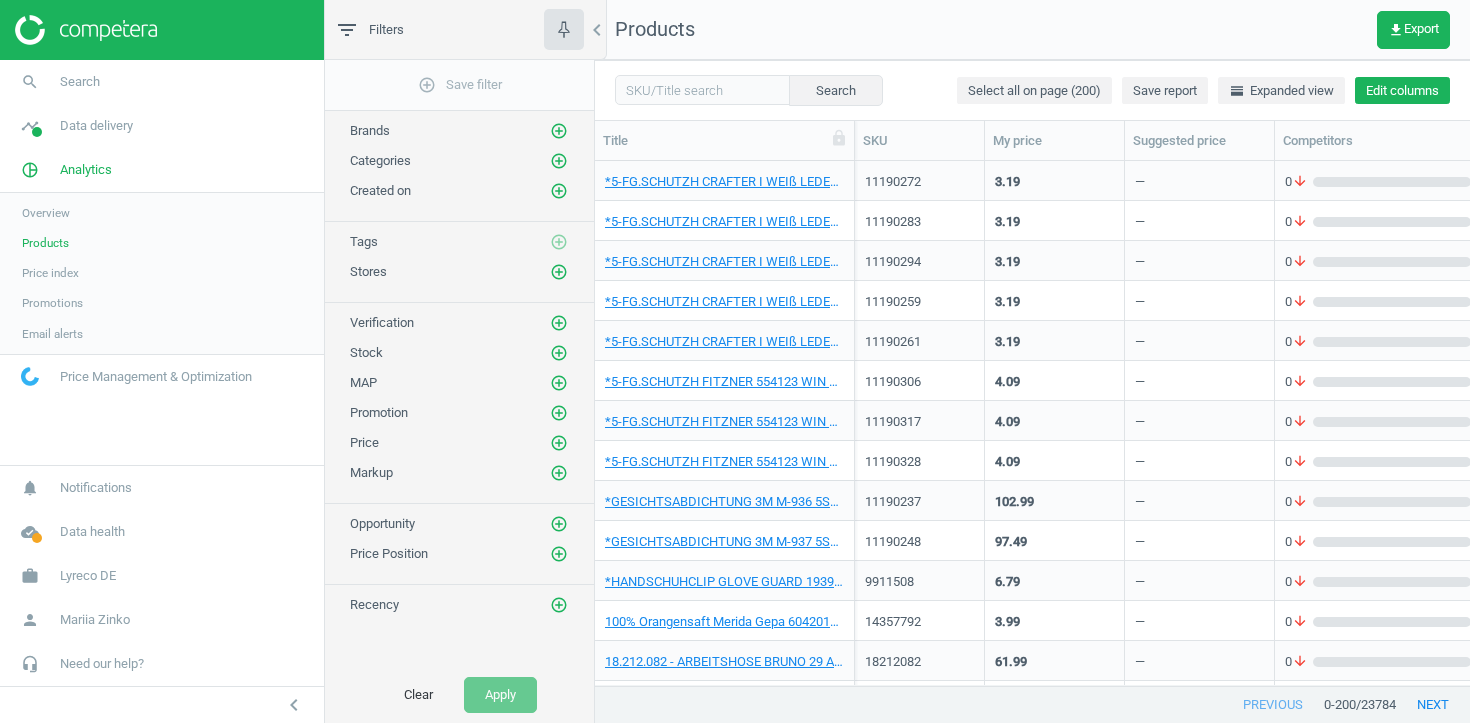 click on "Edit columns" at bounding box center [1402, 91] 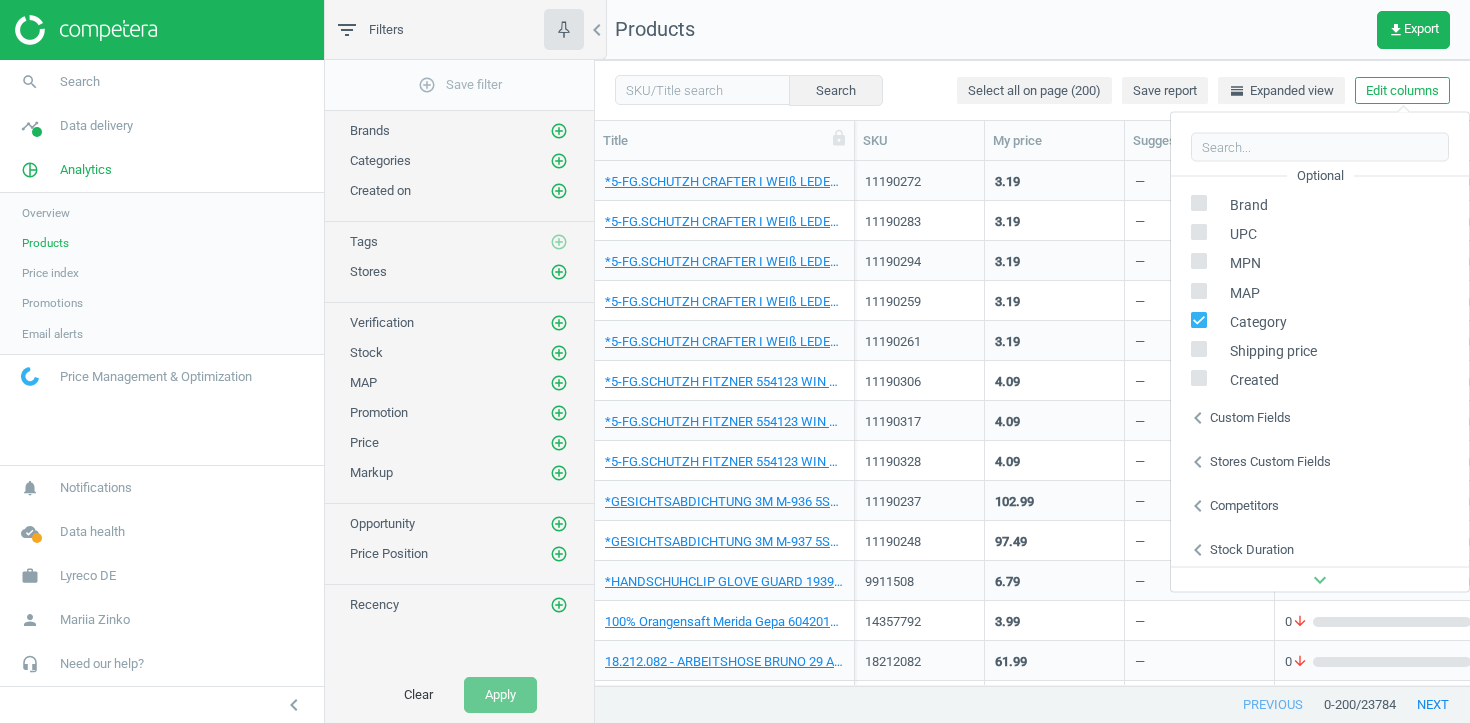 scroll, scrollTop: 271, scrollLeft: 0, axis: vertical 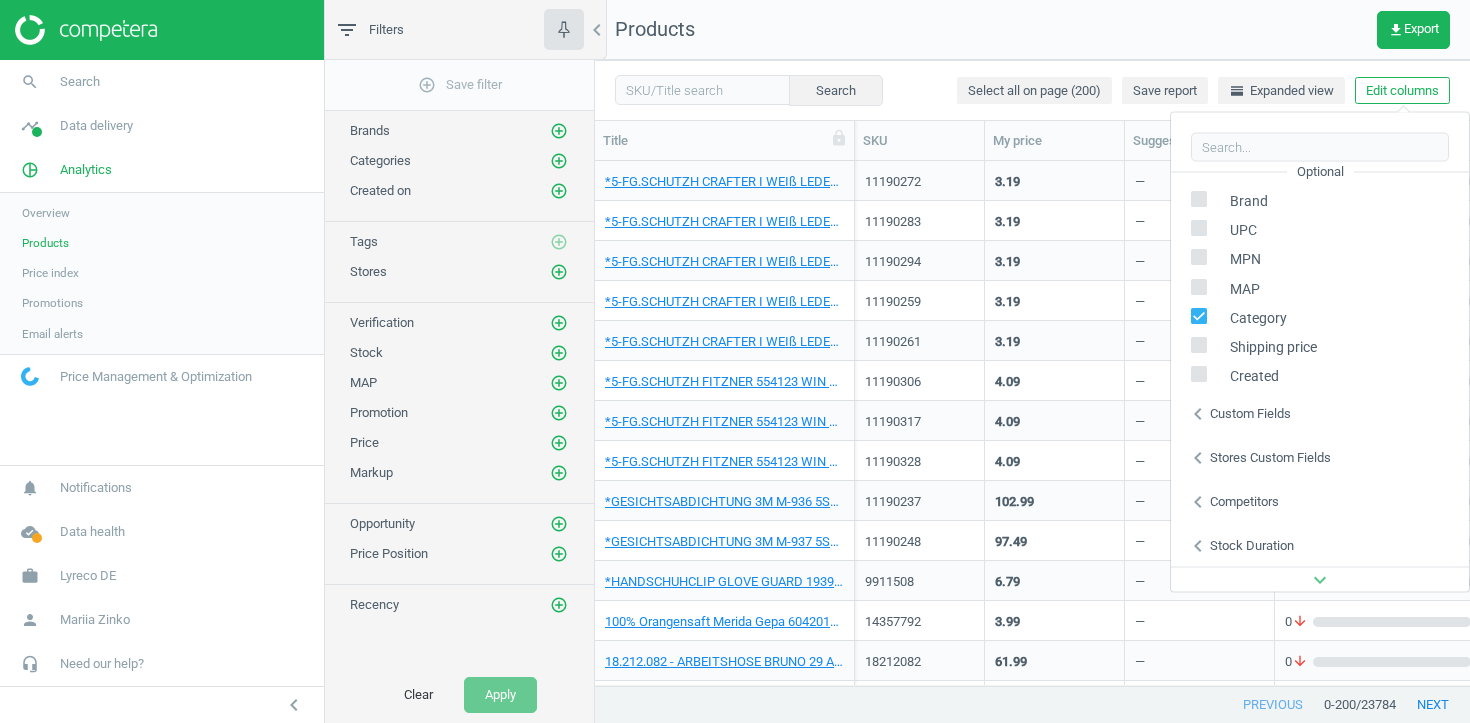 click on "Stores custom fields" at bounding box center (1270, 457) 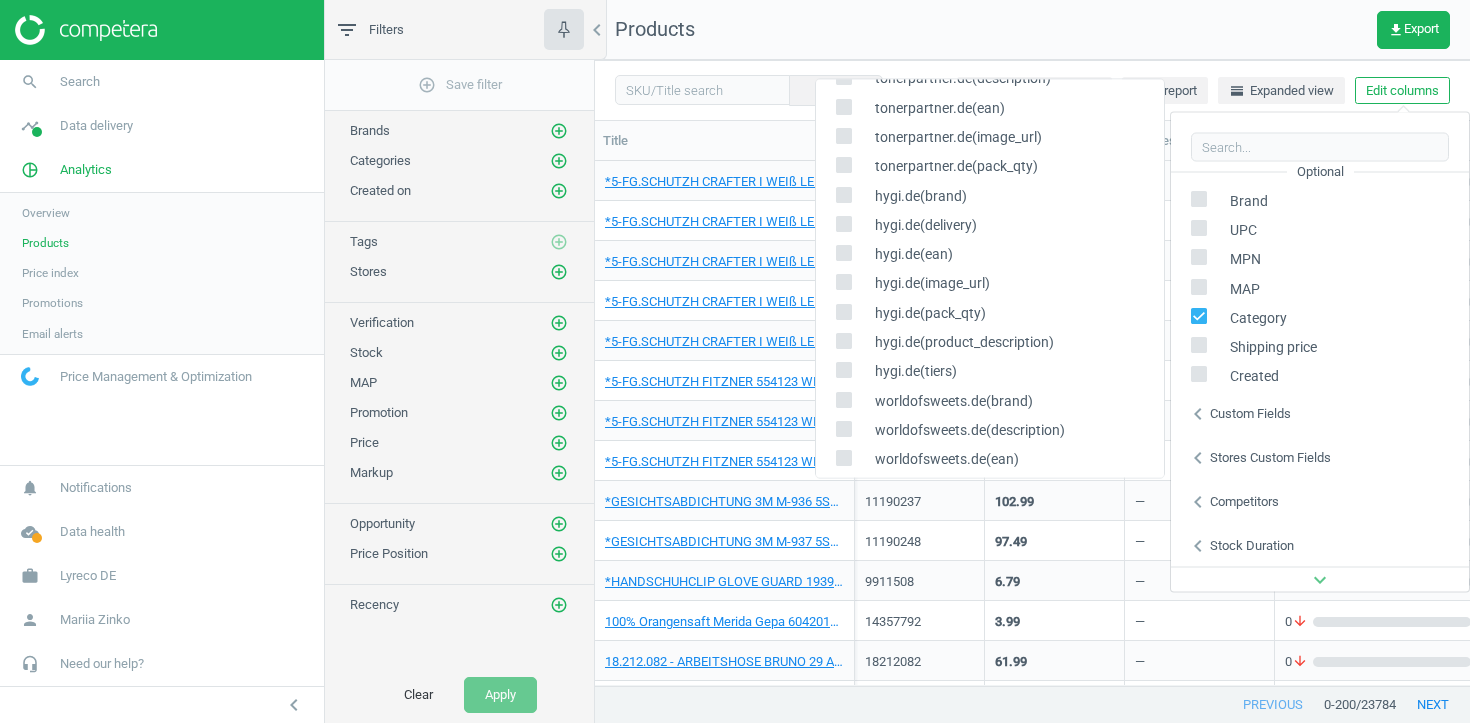 scroll, scrollTop: 883, scrollLeft: 0, axis: vertical 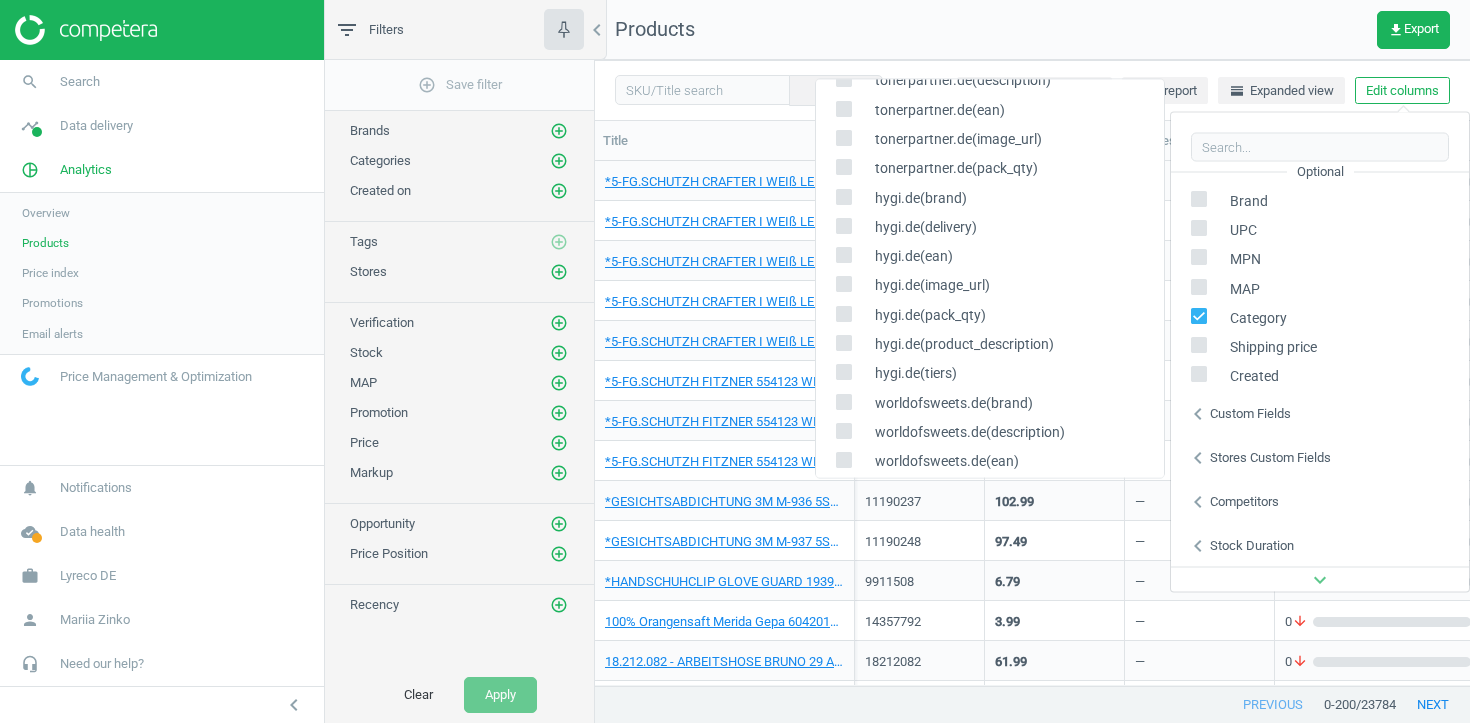 click on "hygi.de(delivery)" at bounding box center (921, 227) 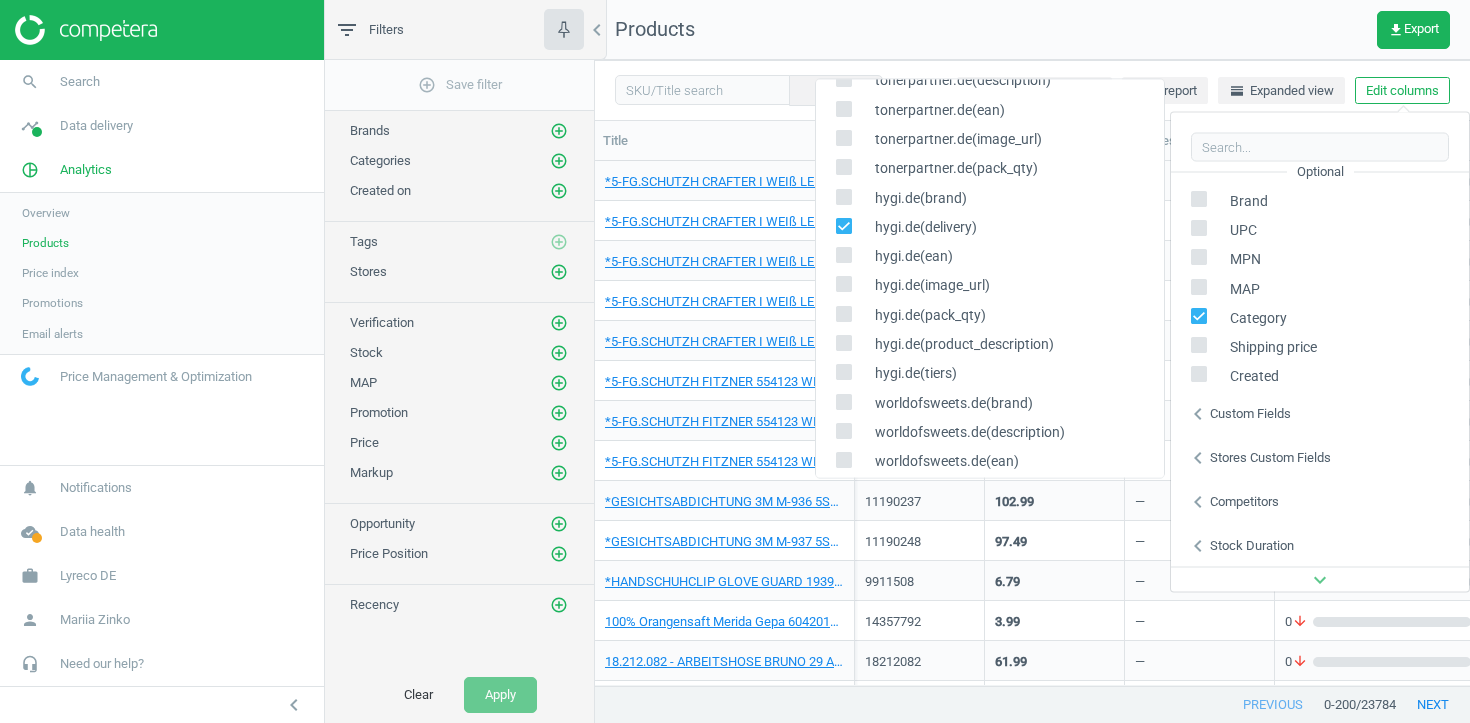click on "11190237" at bounding box center [920, 501] 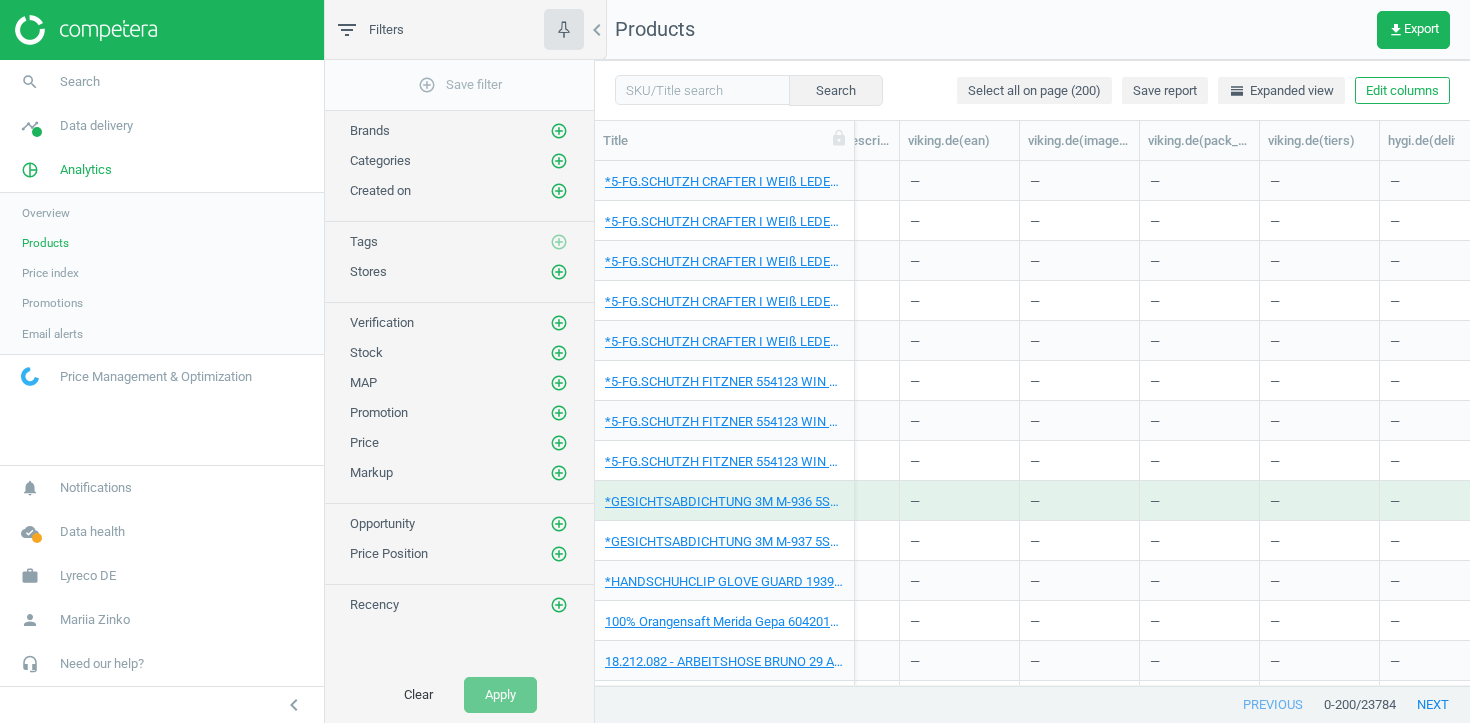 scroll, scrollTop: 0, scrollLeft: 1612, axis: horizontal 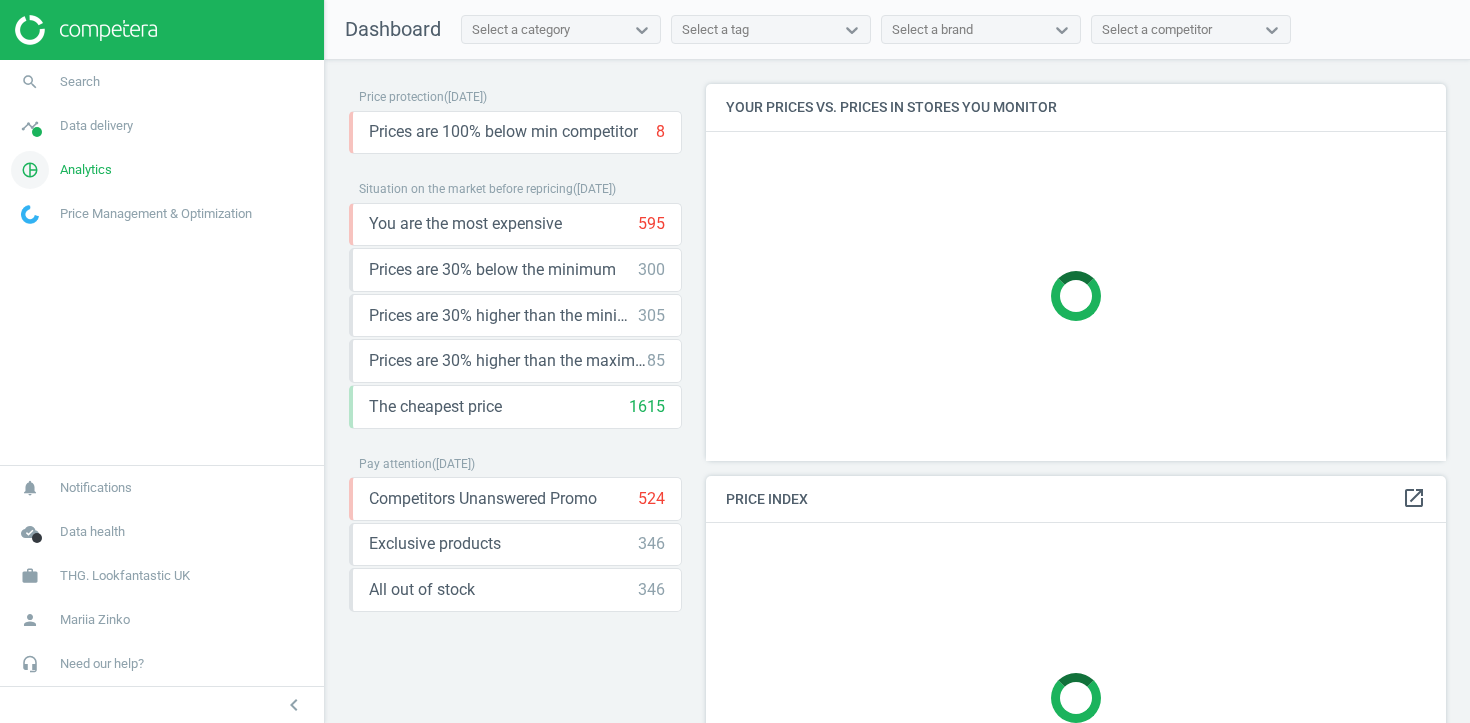 click on "Analytics" at bounding box center (86, 170) 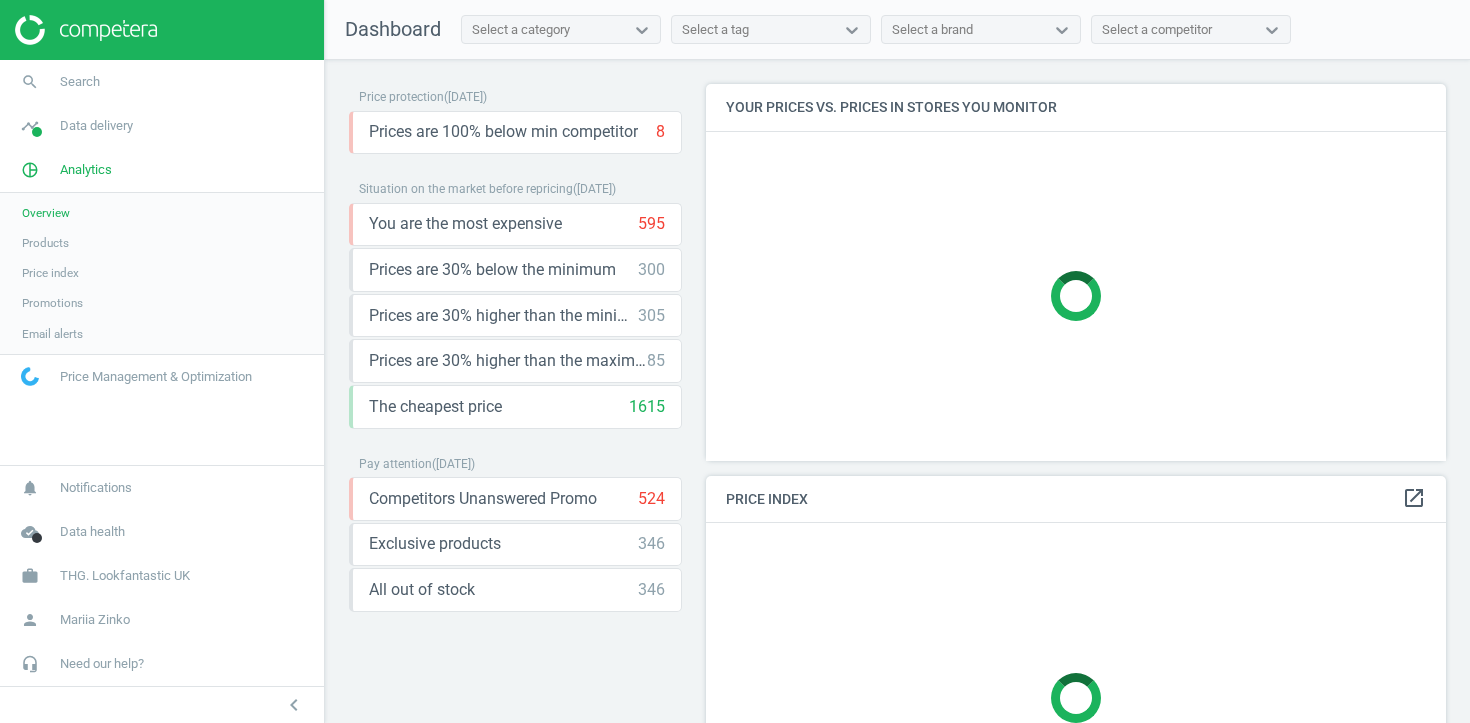 click on "Products" at bounding box center (45, 243) 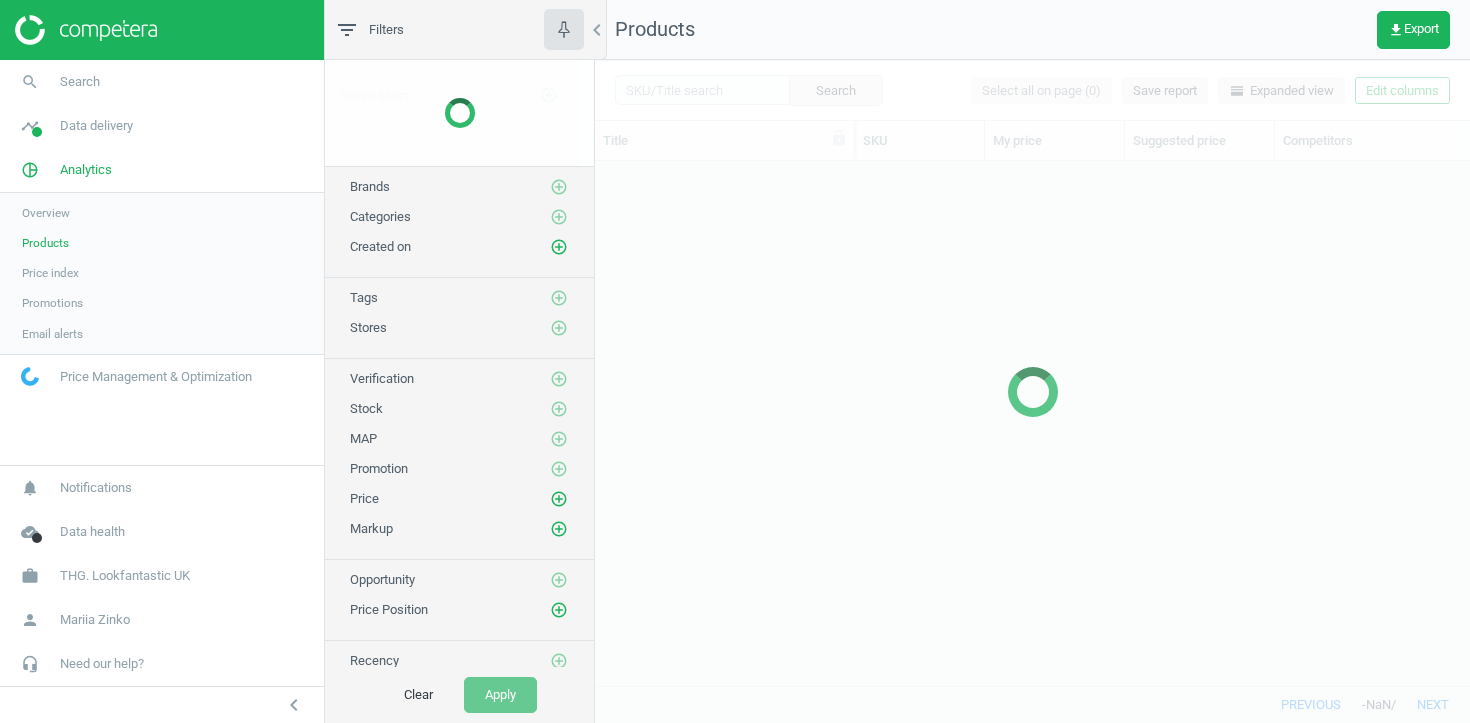 scroll, scrollTop: 1, scrollLeft: 1, axis: both 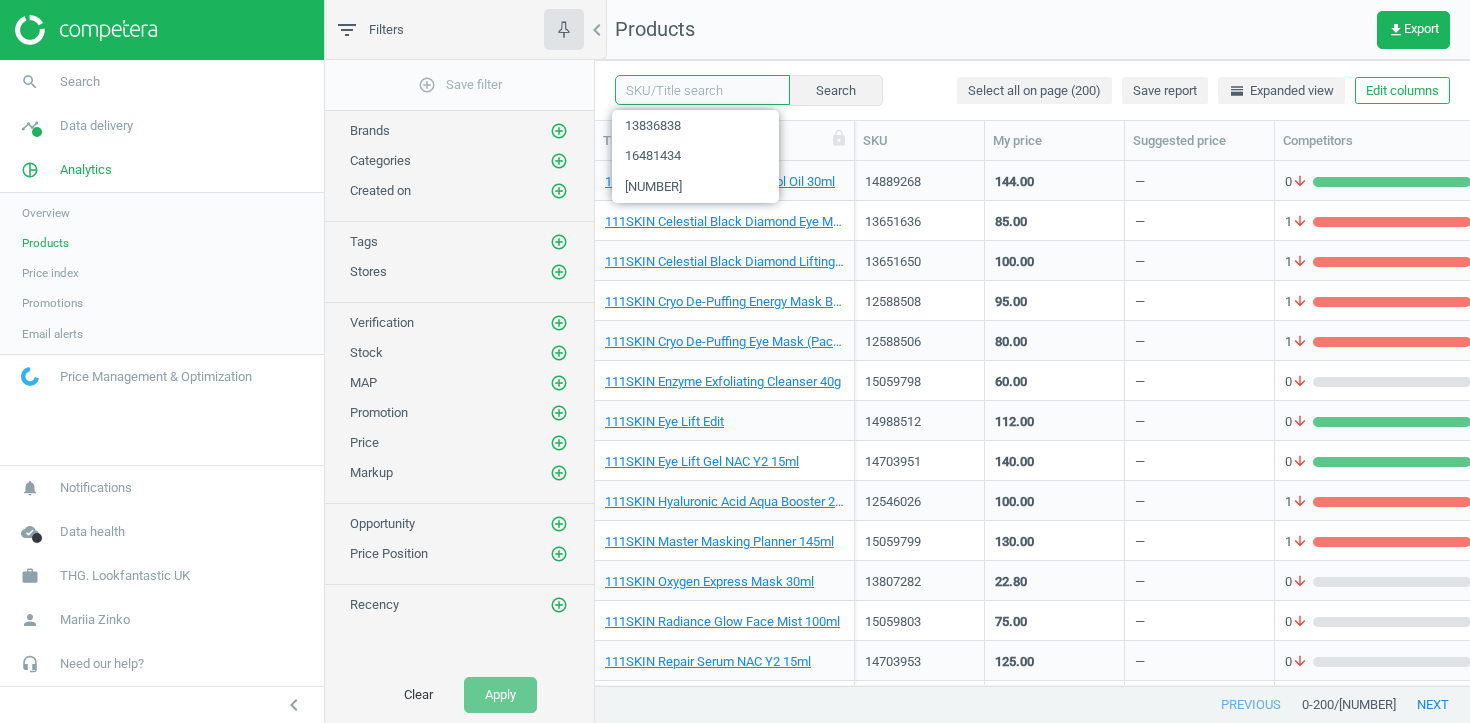 click at bounding box center [702, 90] 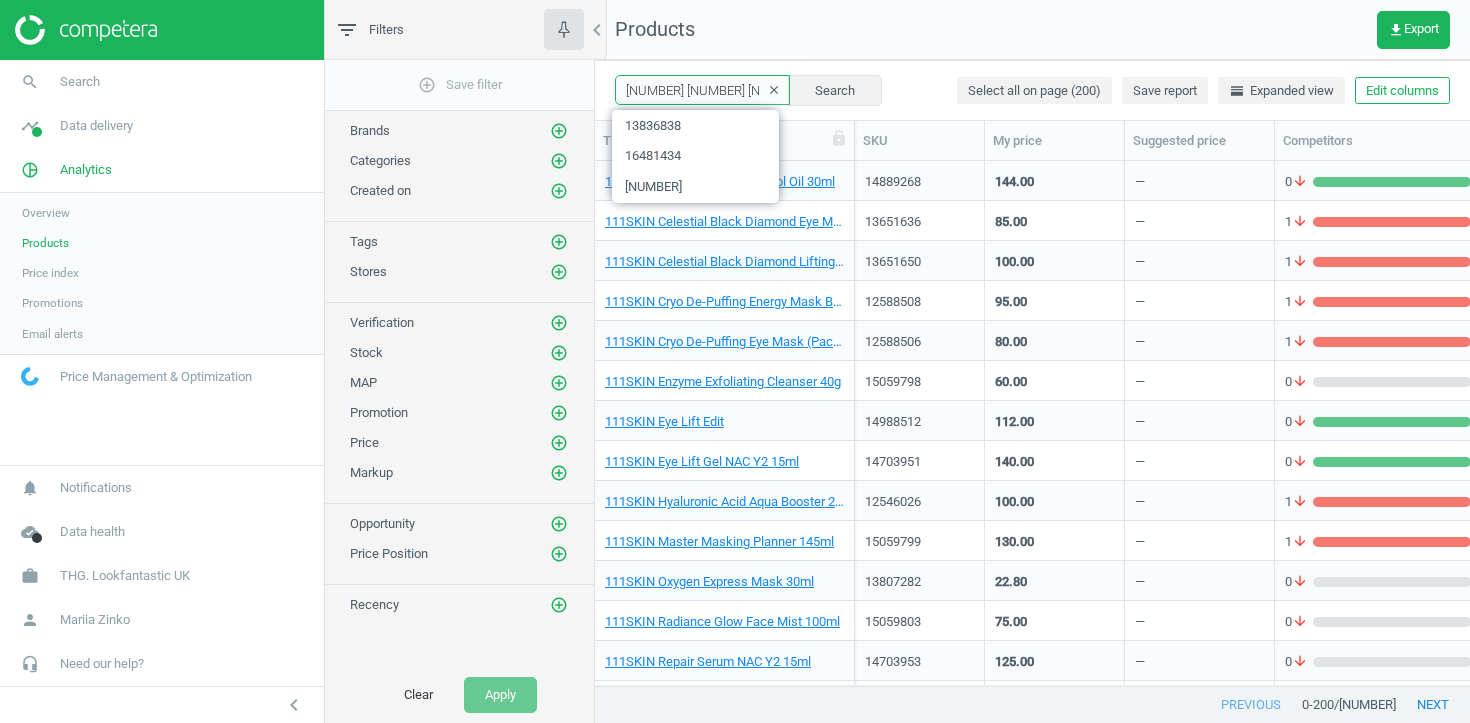 scroll, scrollTop: 0, scrollLeft: 51, axis: horizontal 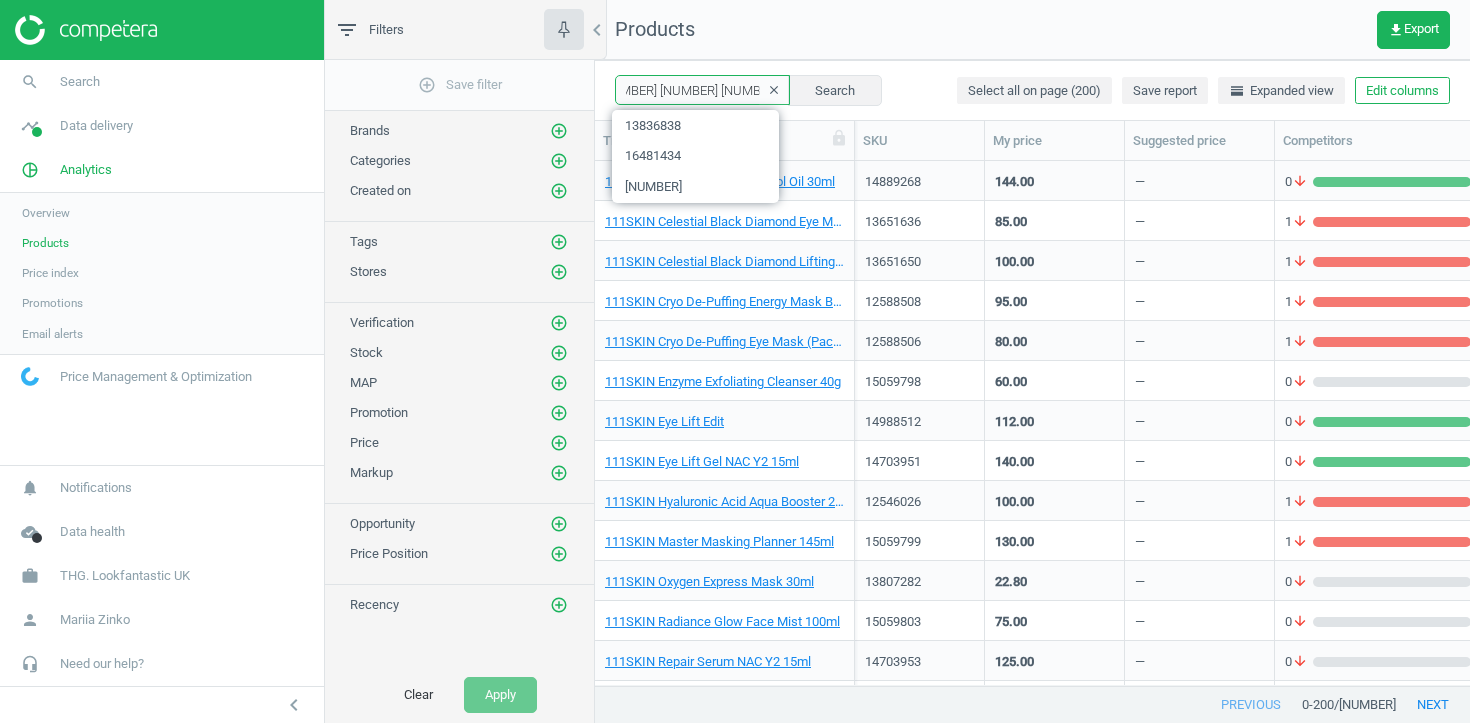 type on "13836837 16481434 13836838" 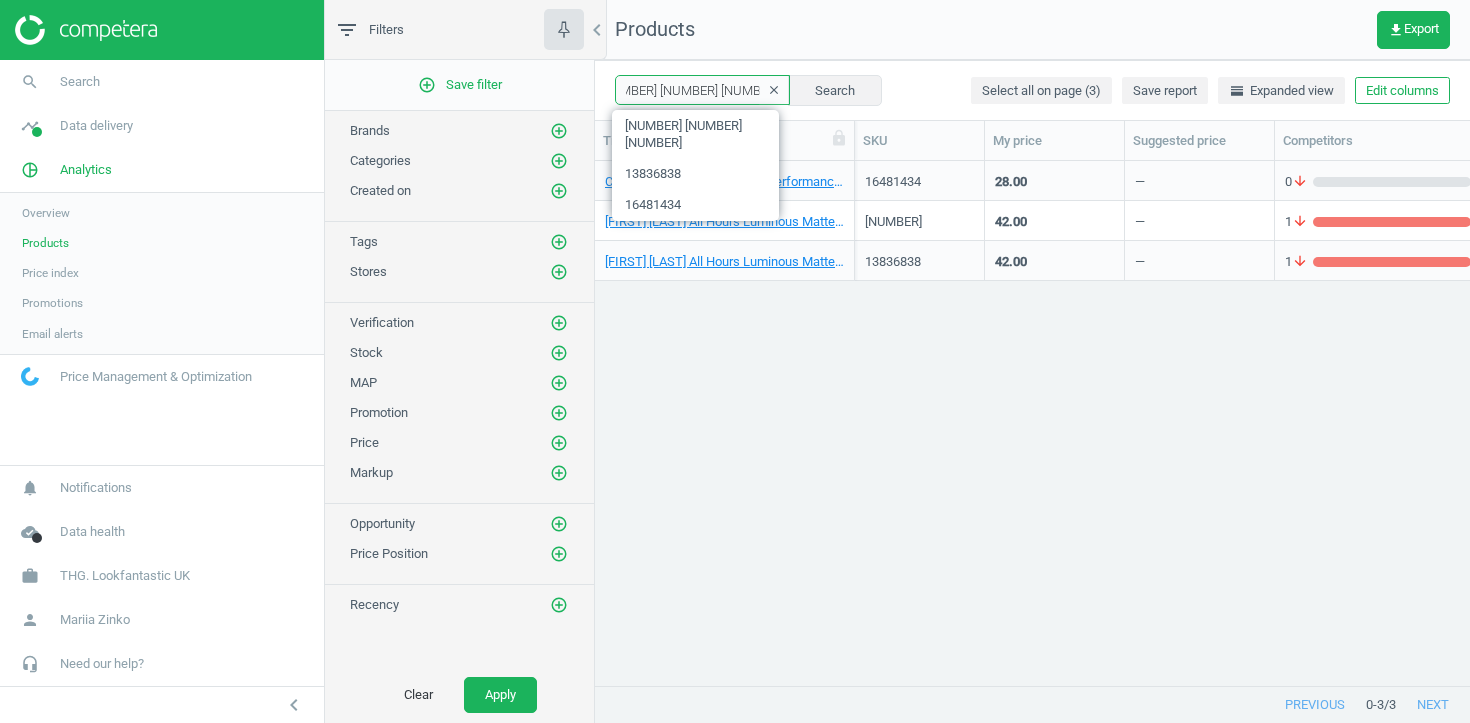 scroll, scrollTop: 0, scrollLeft: 0, axis: both 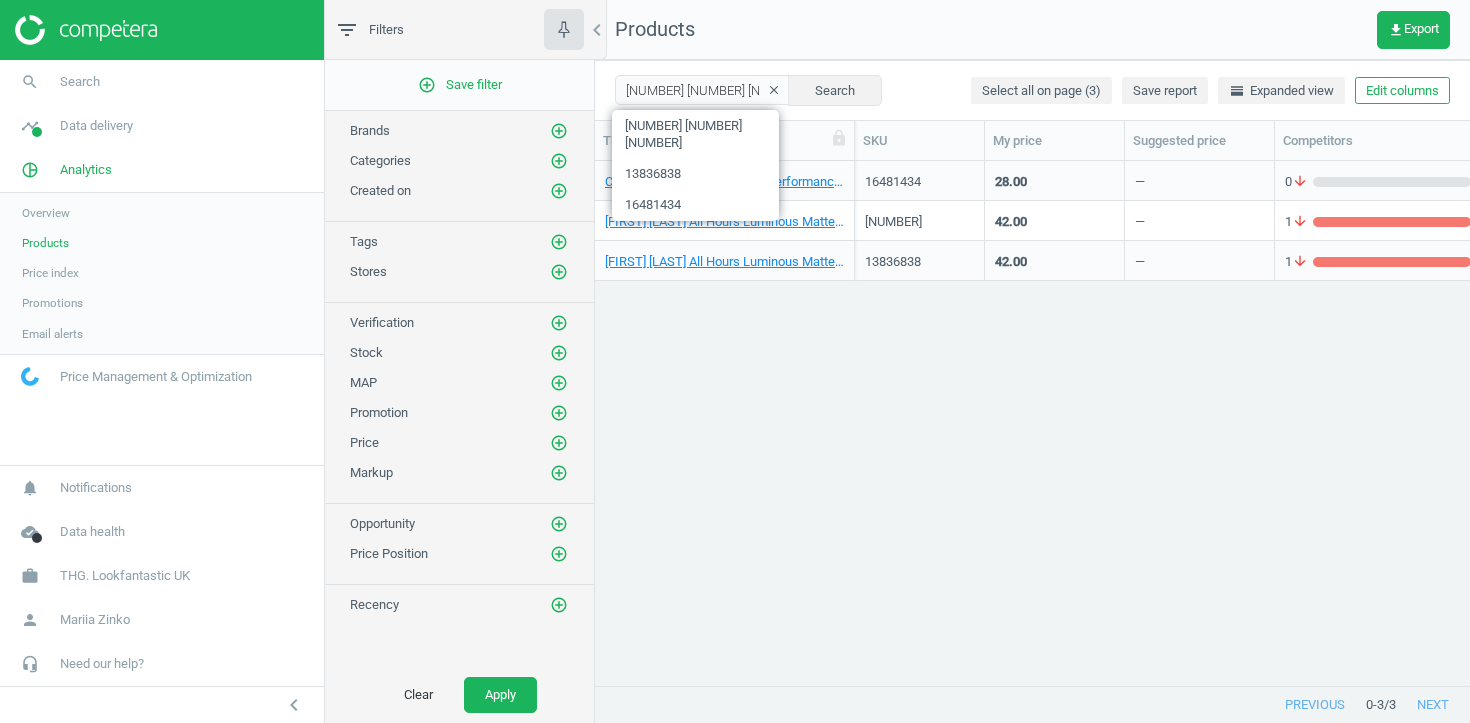 click on "Color Wow Style on Steroids Performance Enhancing Texture + Finishing Spray 250ml 16481434 28.00 — 0 arrow_downward 0 arrow_upward 0 arrow_downward 0 arrow_upward 1 out of 5 0 on the market Hair — — Yves Saint Laurent All Hours Luminous Matte Foundation with SPF 39 - LC1 13836837 42.00 — 1 arrow_downward 0 arrow_upward 0 arrow_downward 0 arrow_upward 2 out of 5 1 on the market Cosmetics 13836827 Yves Saint Laurent All Hours Luminous Matte Foundation with SPF 39 25ml (Various Shades) Yves Saint Laurent All Hours Luminous Matte Foundation with SPF 39 - LC2 13836838 42.00 — 1 arrow_downward 0 arrow_upward 0 arrow_downward 0 arrow_upward 2 out of 5 1 on the market Cosmetics 13836827 Yves Saint Laurent All Hours Luminous Matte Foundation with SPF 39 25ml (Various Shades)" at bounding box center [1032, 423] 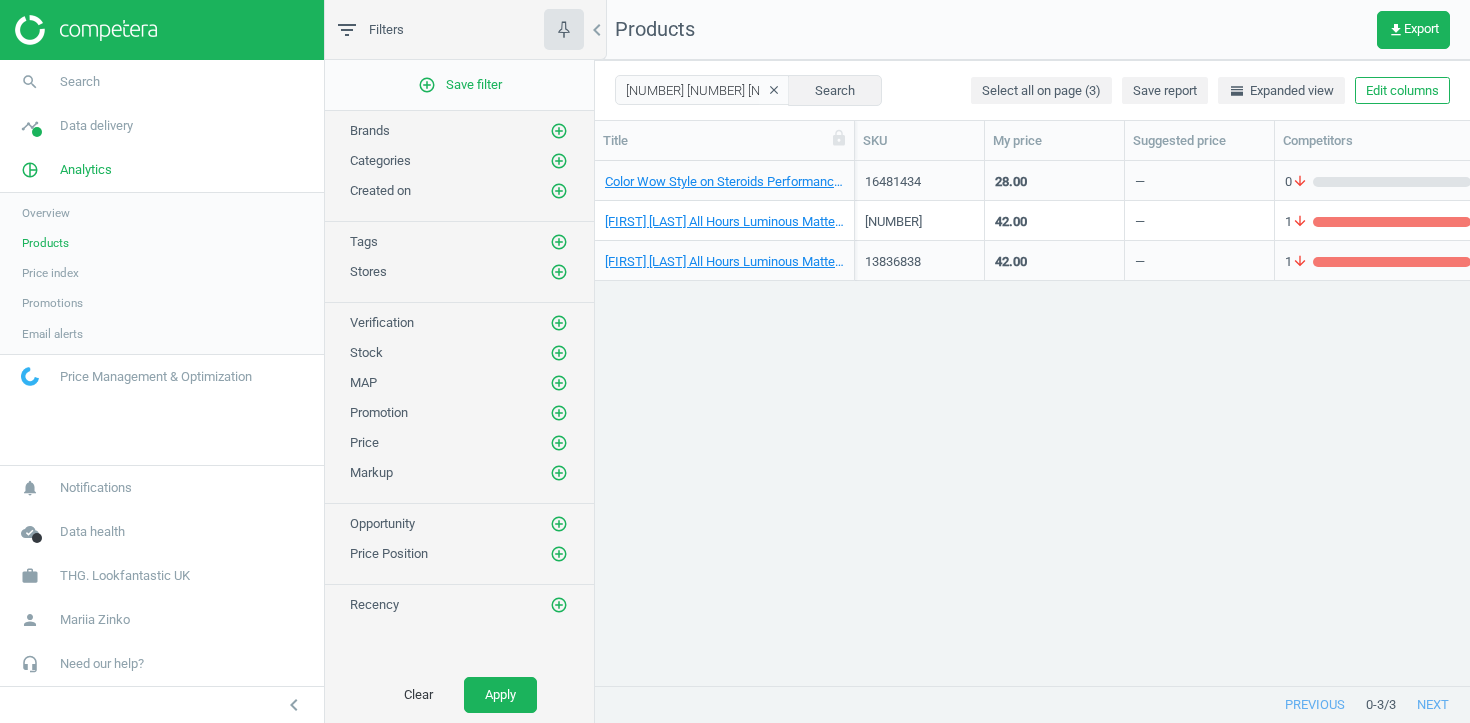 click on "Color Wow Style on Steroids Performance Enhancing Texture + Finishing Spray 250ml" at bounding box center [725, 181] 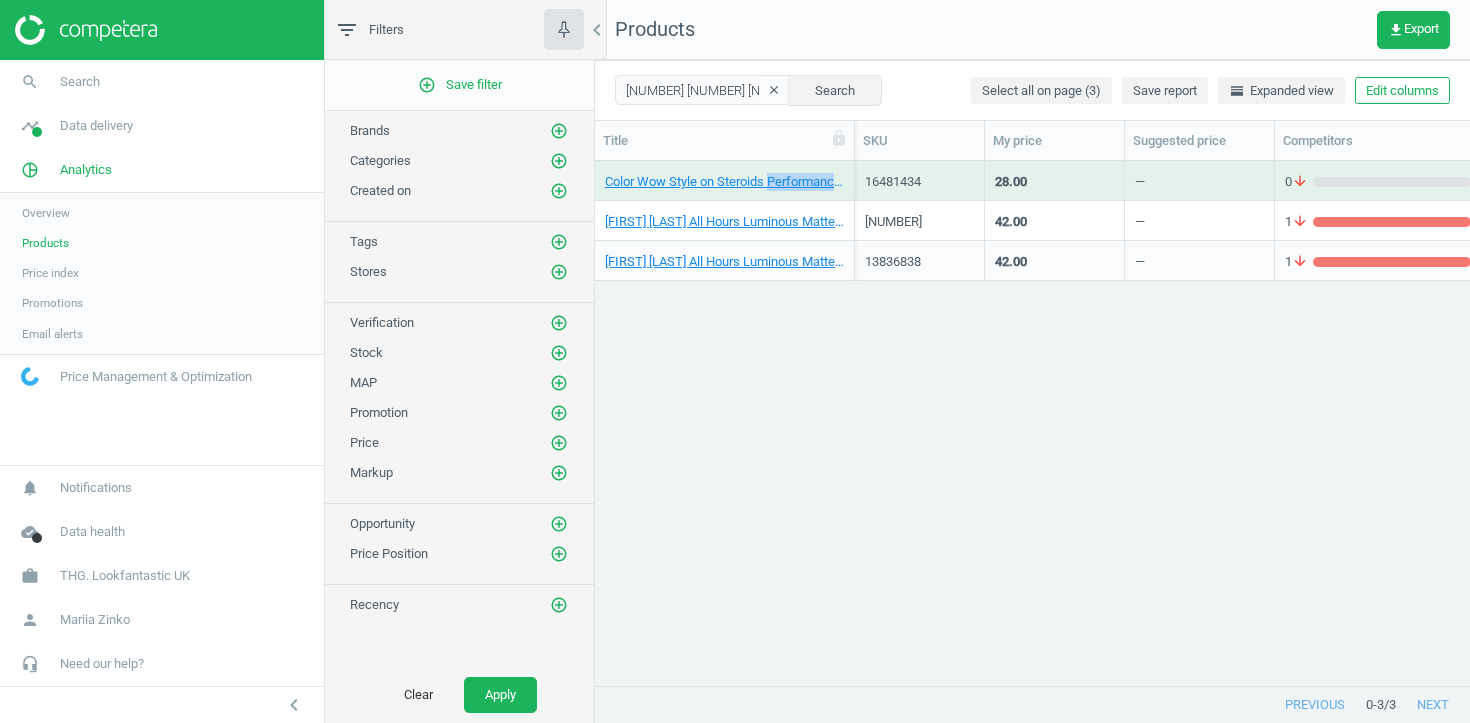 click on "Color Wow Style on Steroids Performance Enhancing Texture + Finishing Spray 250ml" at bounding box center (725, 181) 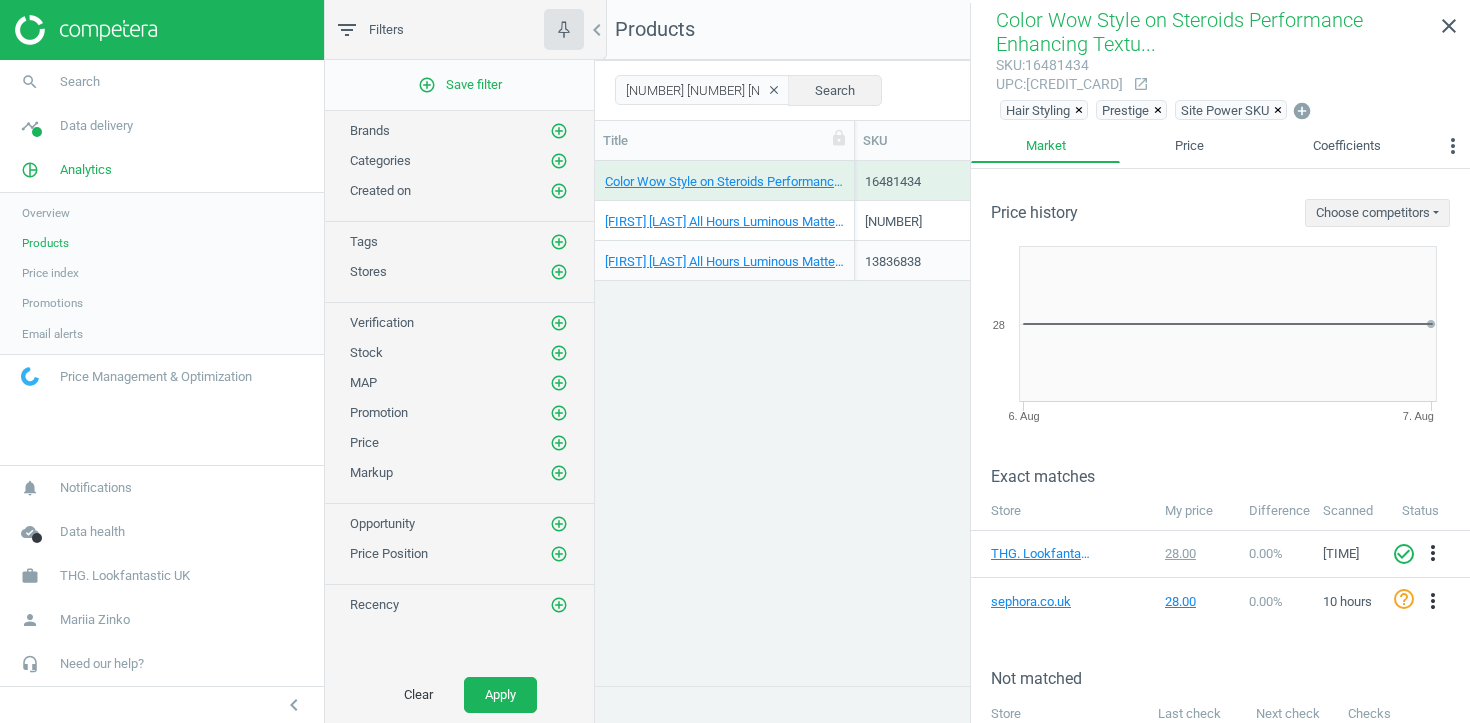click on "Yves Saint Laurent All Hours Luminous Matte Foundation with SPF 39 - LC1" at bounding box center [725, 221] 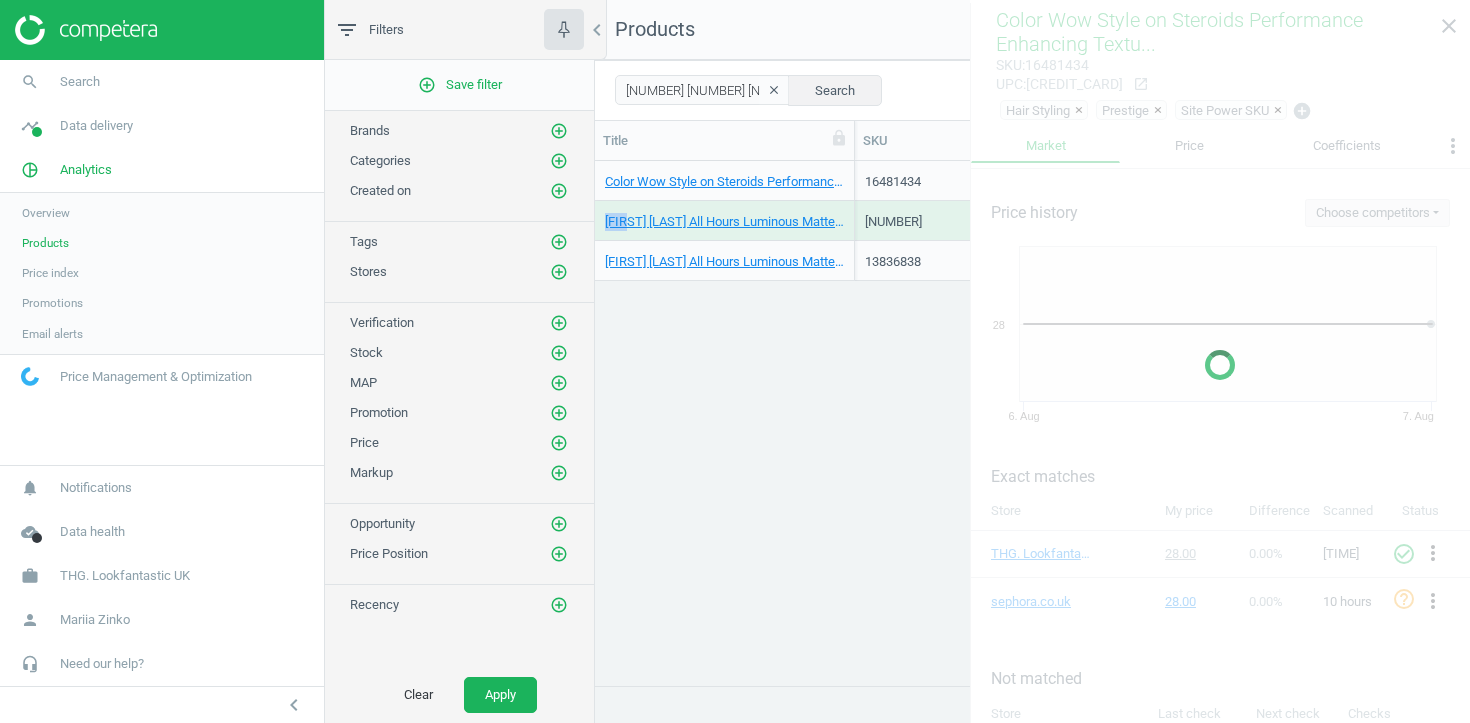 click on "Yves Saint Laurent All Hours Luminous Matte Foundation with SPF 39 - LC1" at bounding box center (725, 221) 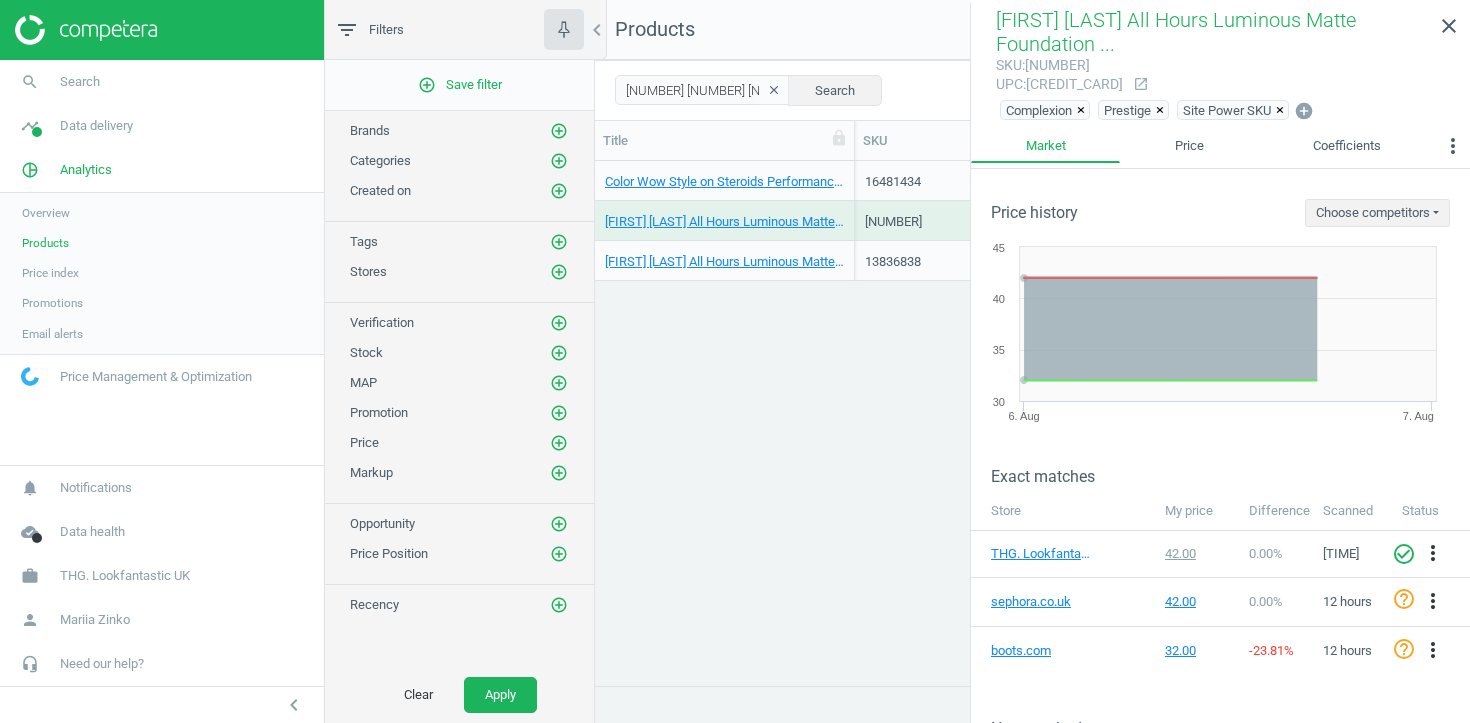 click on "Yves Saint Laurent All Hours Luminous Matte Foundation with SPF 39 - LC2" at bounding box center (725, 261) 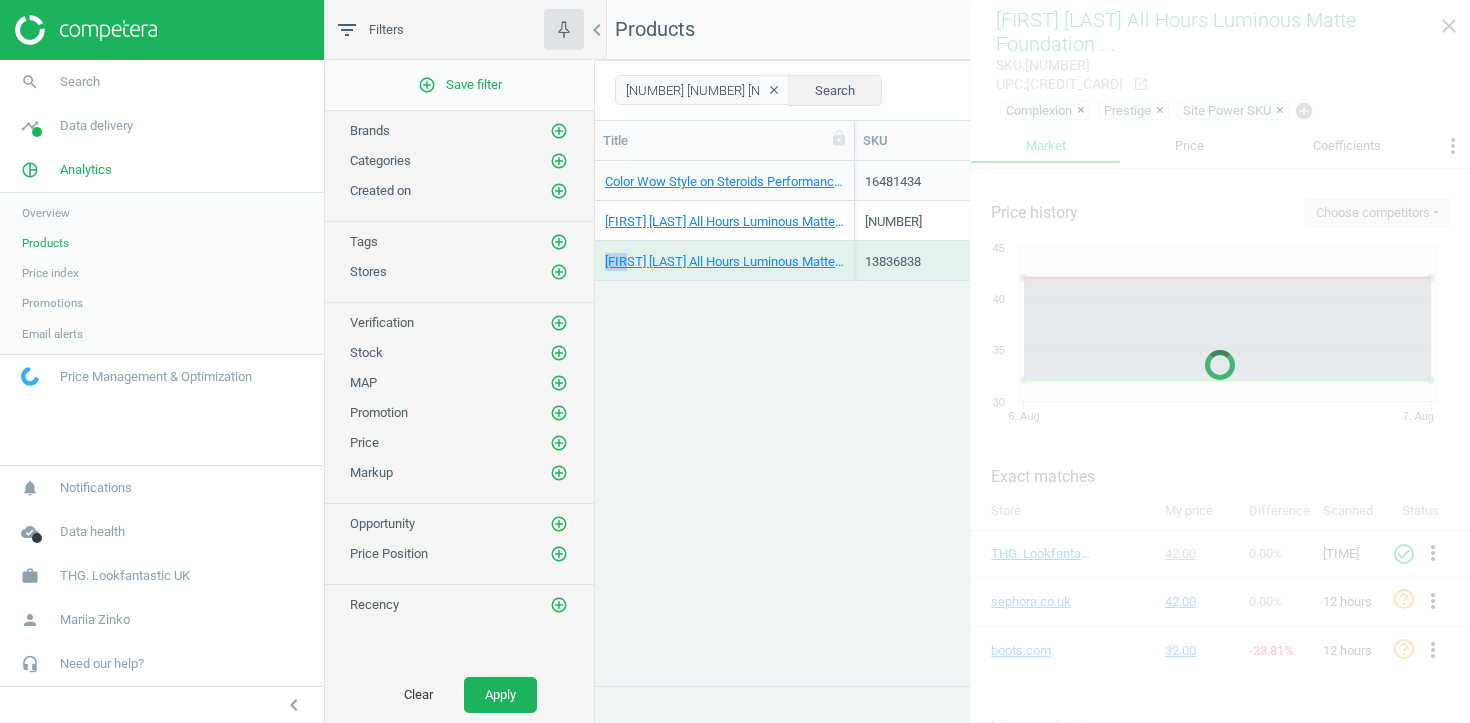click on "Yves Saint Laurent All Hours Luminous Matte Foundation with SPF 39 - LC2" at bounding box center (725, 261) 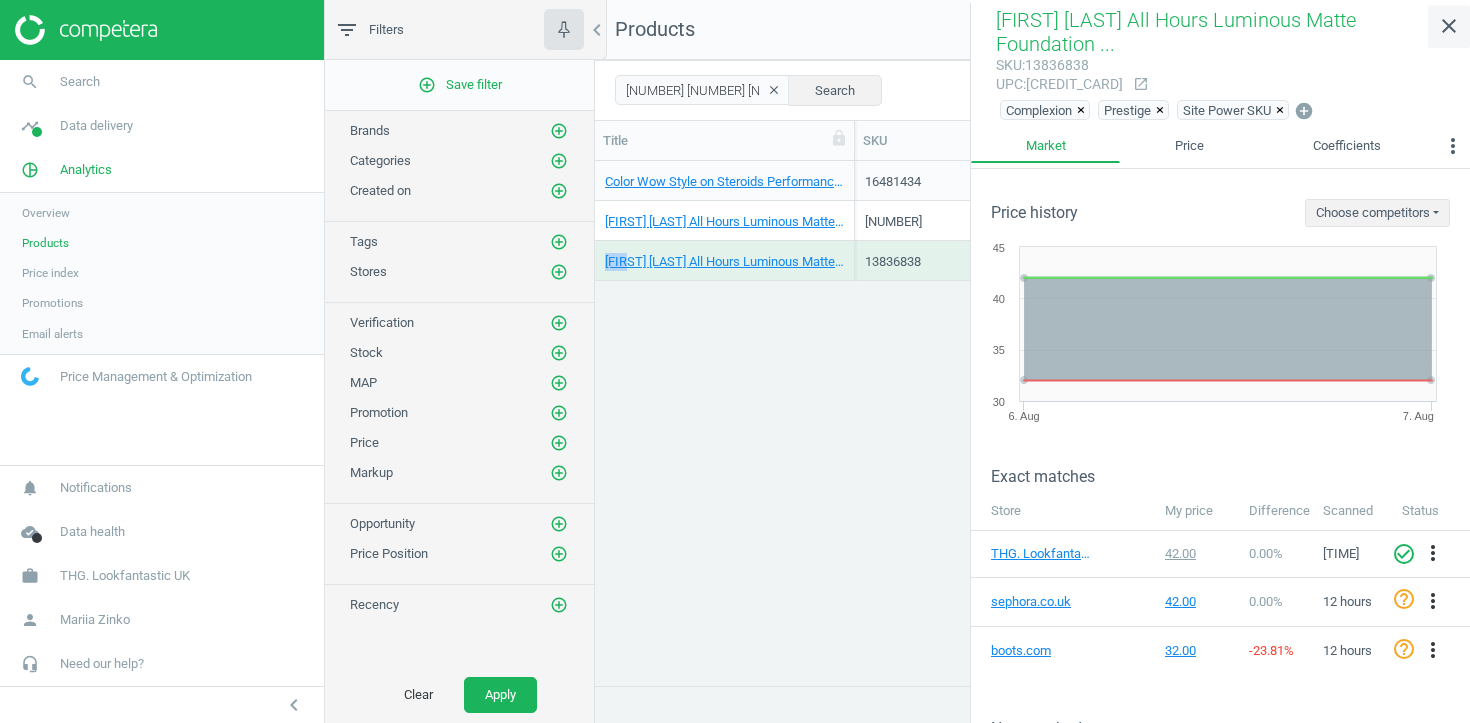 click on "close" at bounding box center (1449, 26) 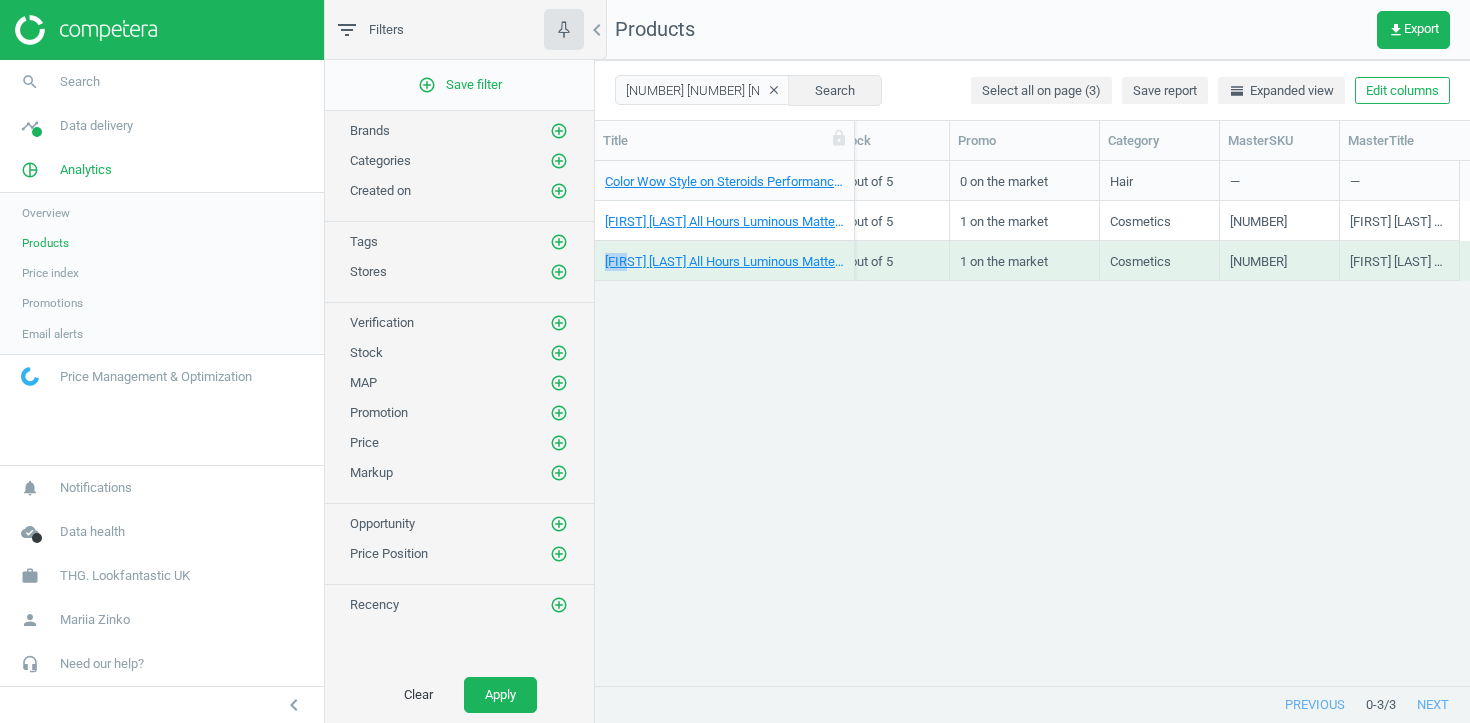 scroll, scrollTop: 0, scrollLeft: 895, axis: horizontal 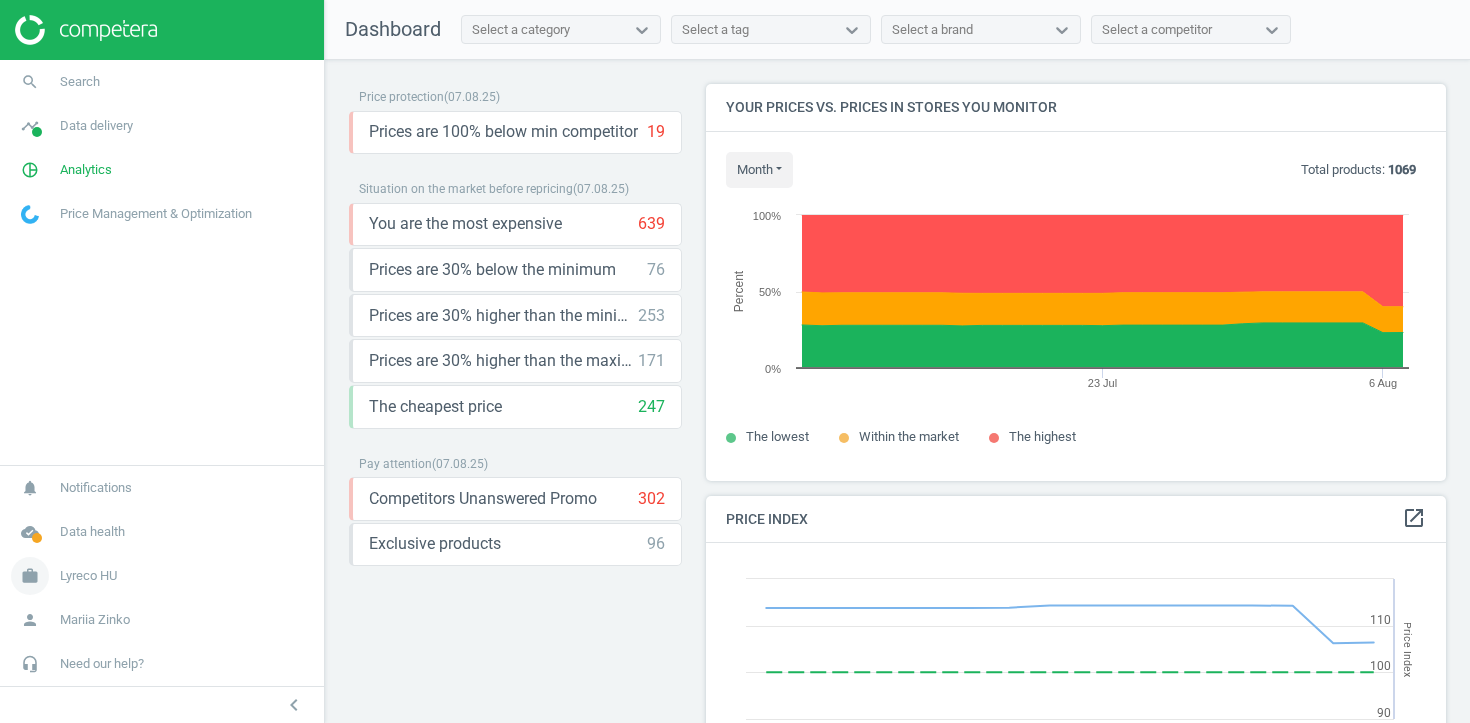 click on "Lyreco HU" at bounding box center (88, 576) 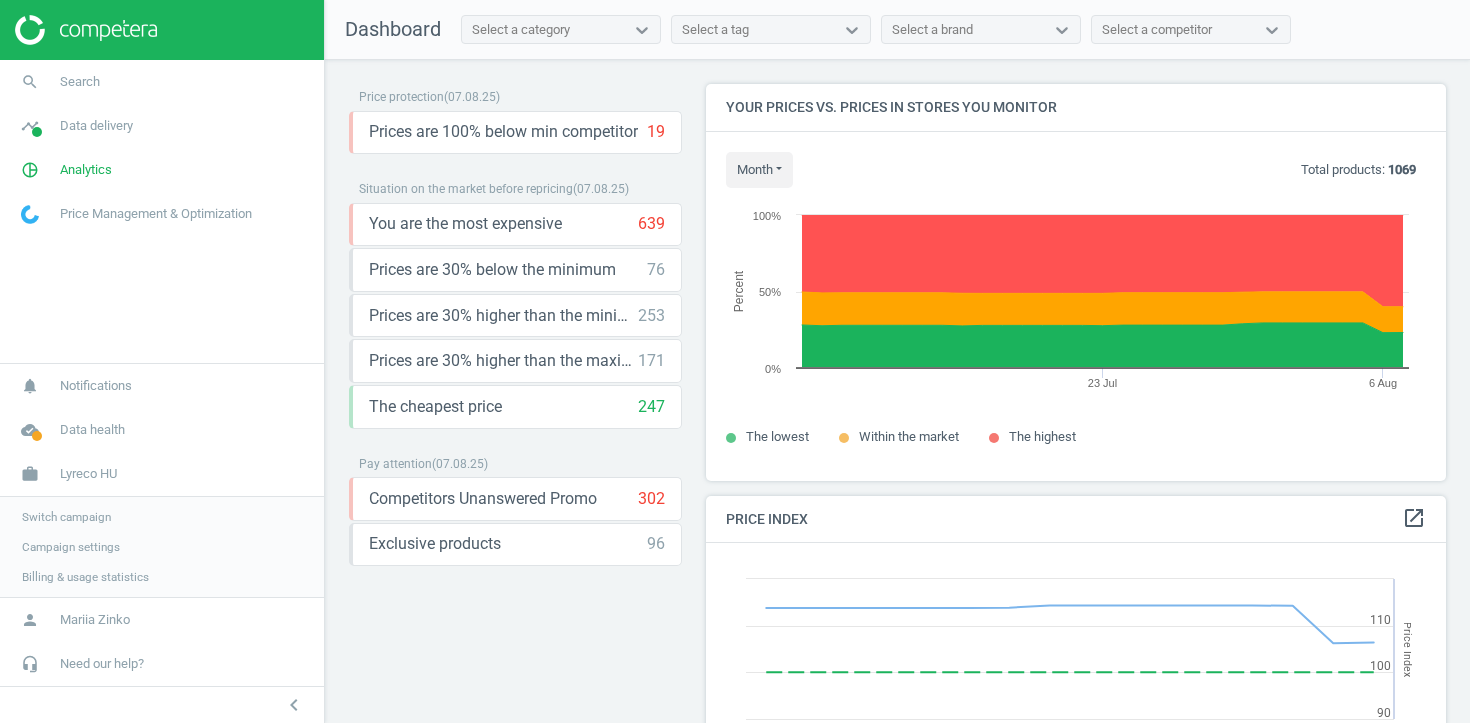 click on "Campaign settings" at bounding box center [71, 547] 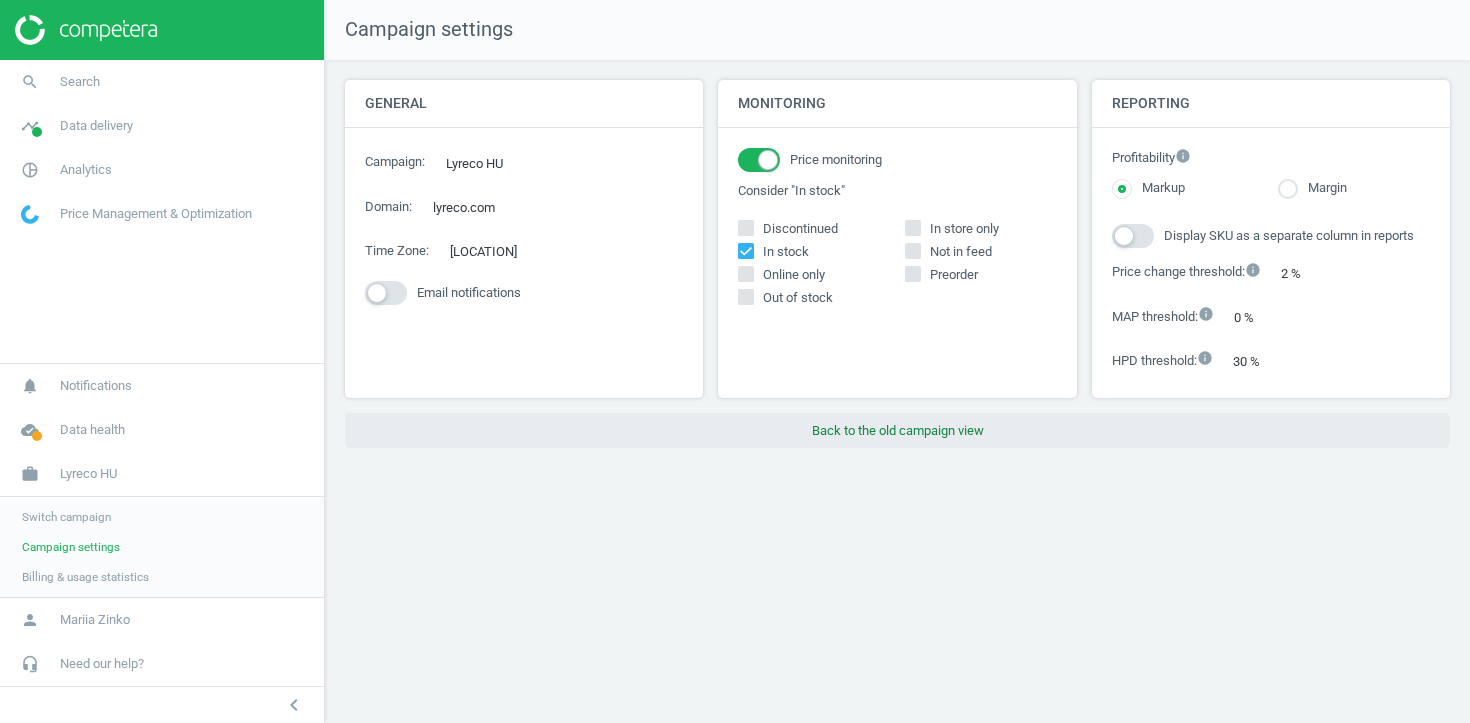 click on "Back to the old campaign view" at bounding box center [897, 431] 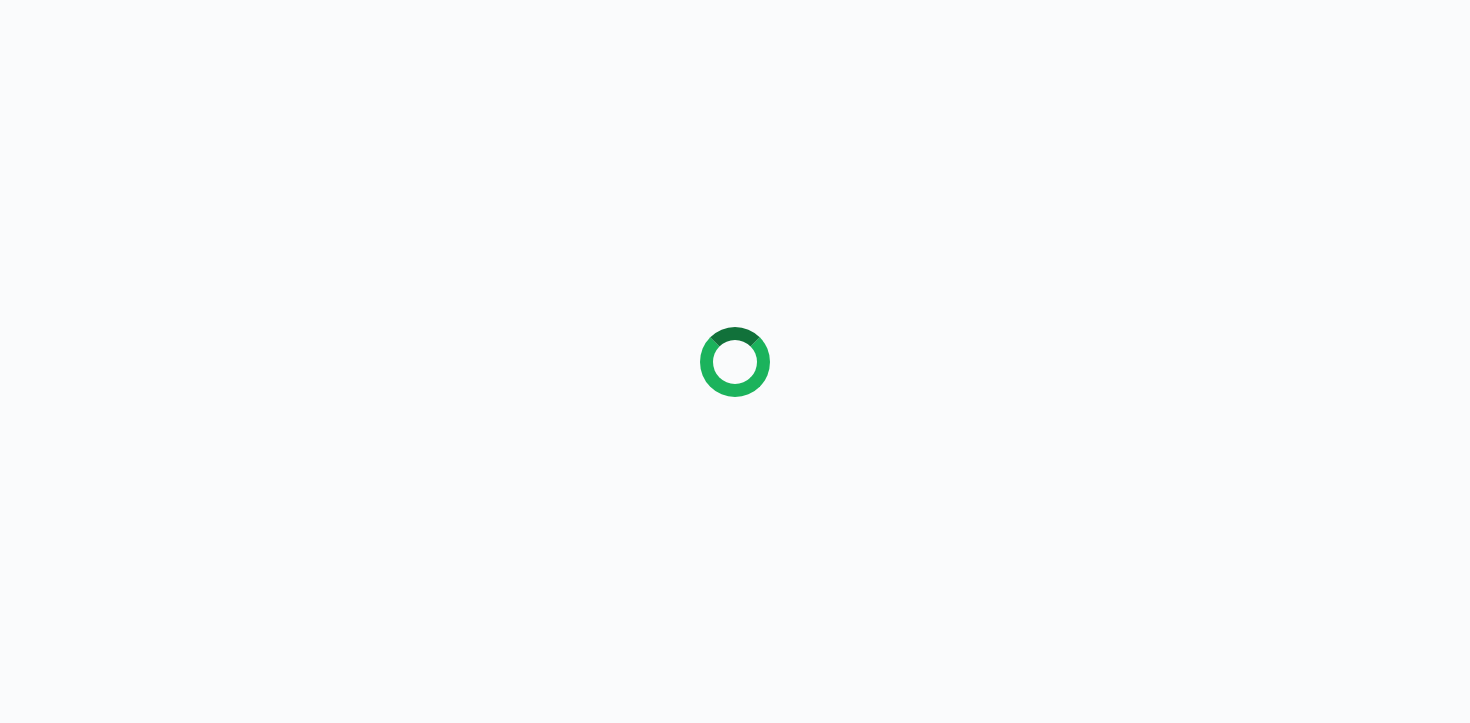 scroll, scrollTop: 0, scrollLeft: 0, axis: both 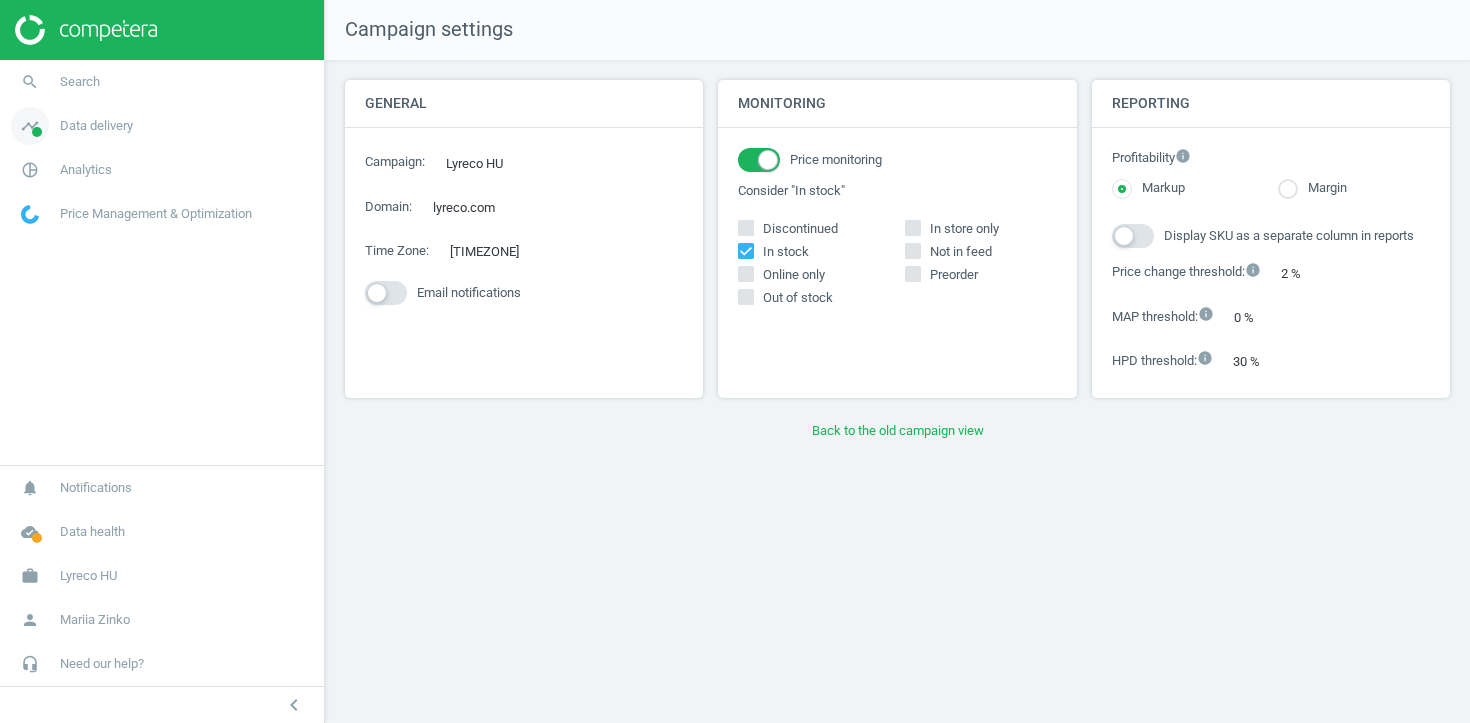 click on "Data delivery" at bounding box center [96, 126] 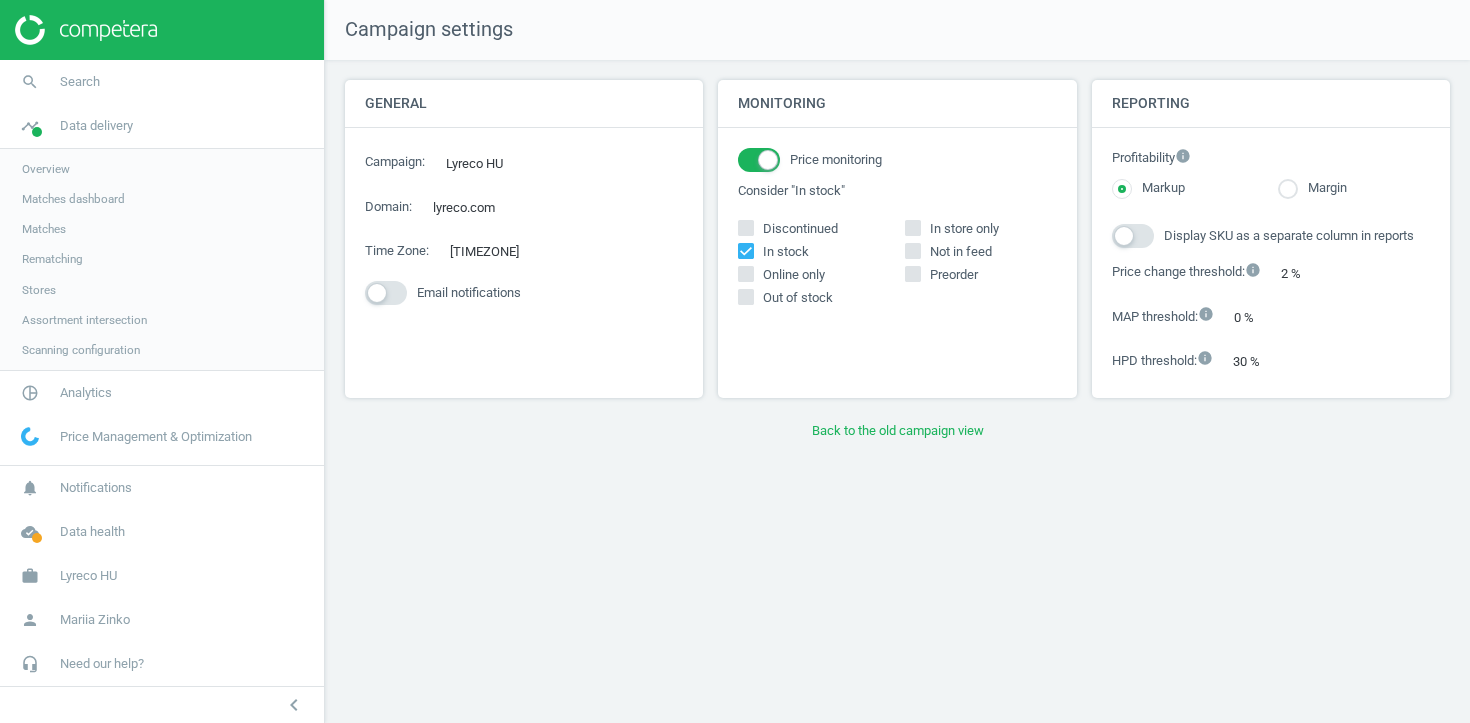 click on "Assortment intersection" at bounding box center [84, 320] 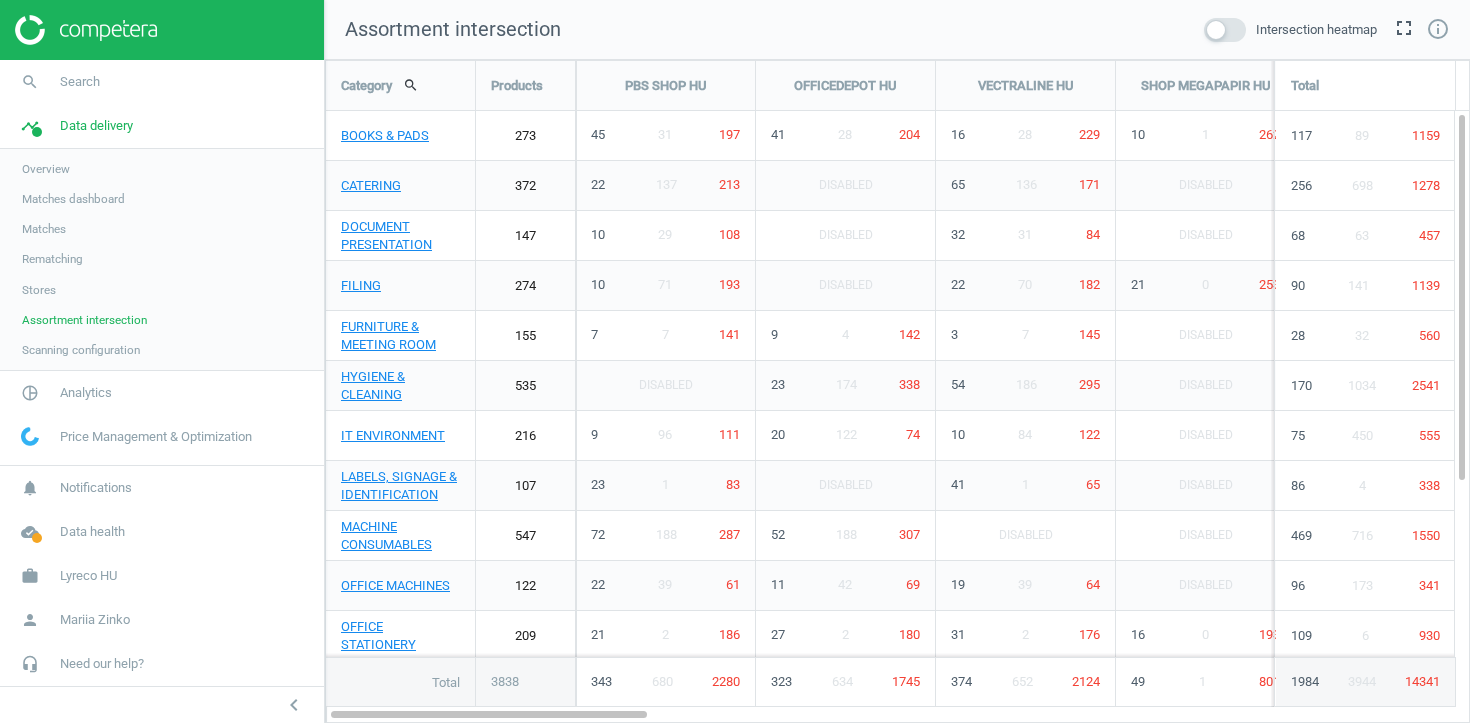 scroll, scrollTop: 10, scrollLeft: 10, axis: both 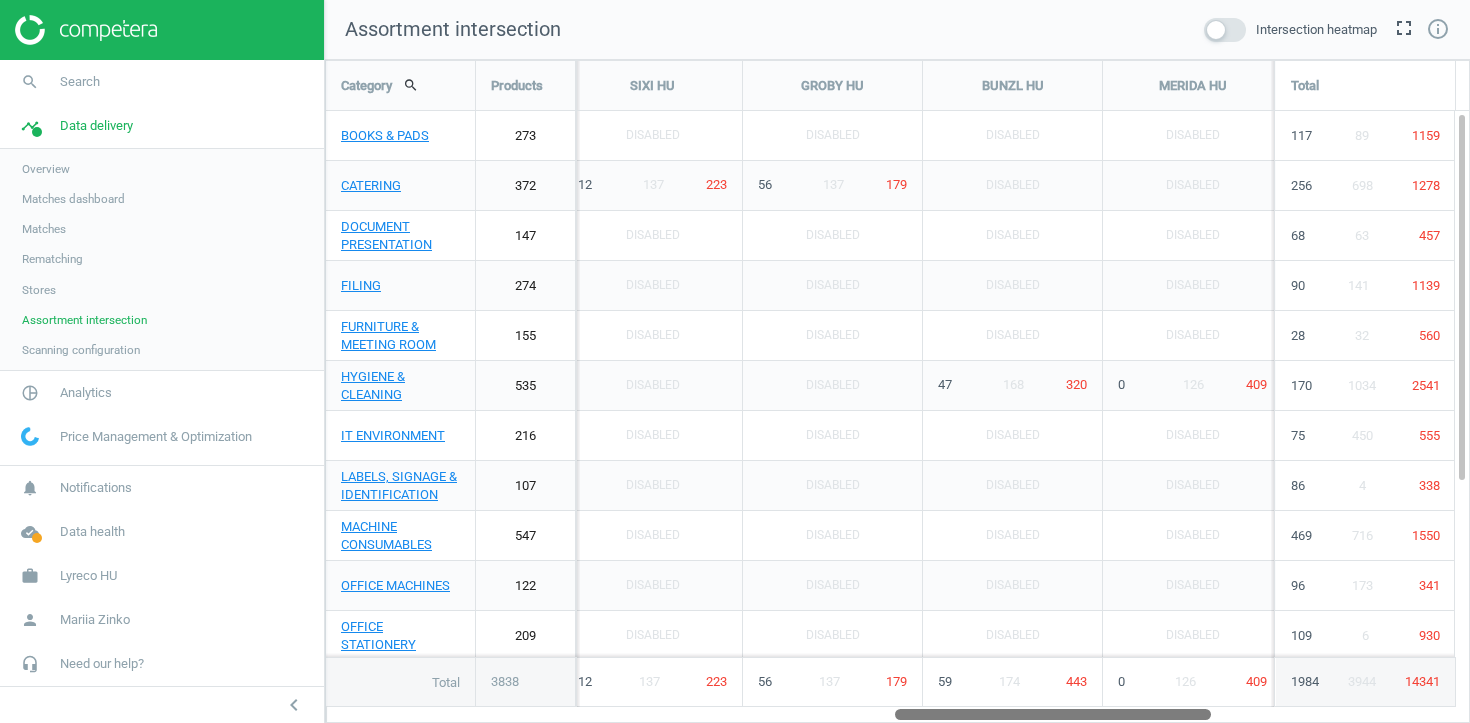 drag, startPoint x: 602, startPoint y: 713, endPoint x: 1165, endPoint y: 693, distance: 563.3551 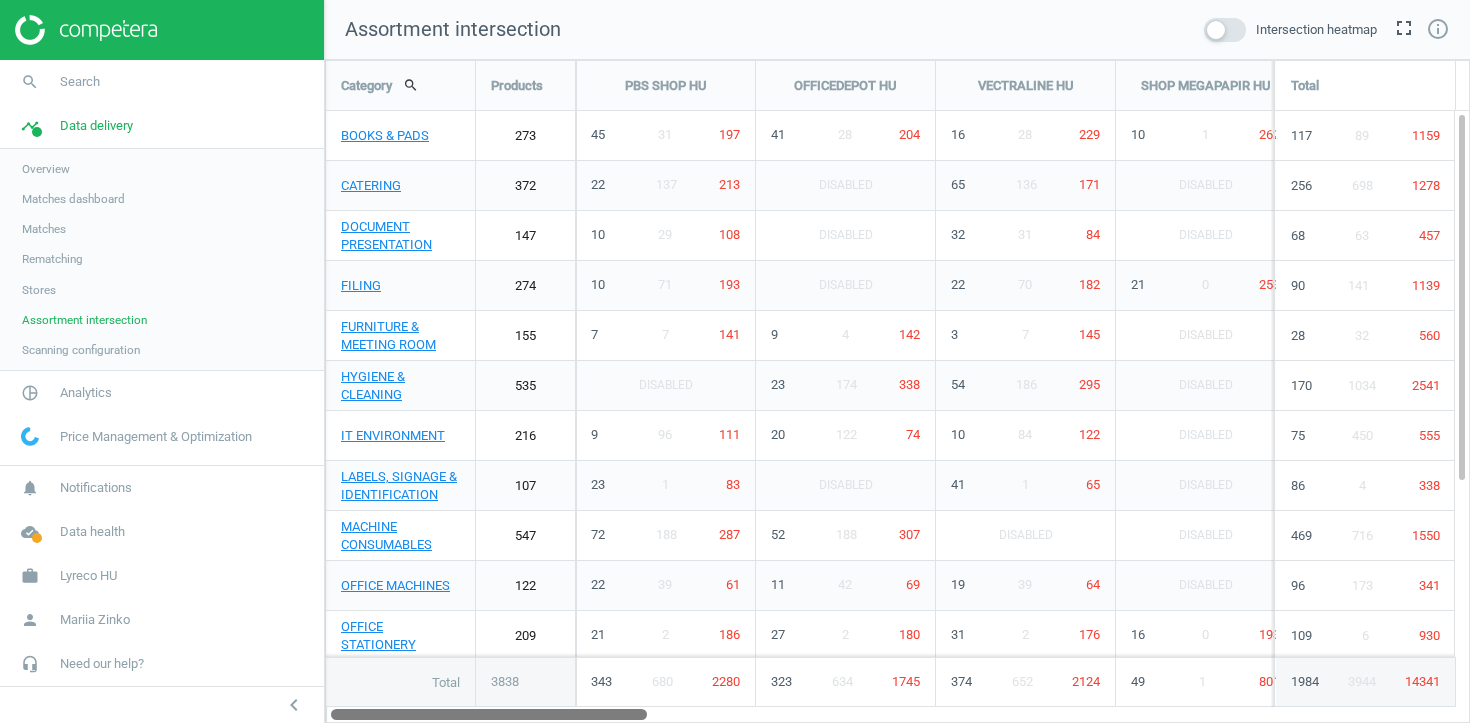 drag, startPoint x: 1150, startPoint y: 707, endPoint x: 560, endPoint y: 635, distance: 594.377 